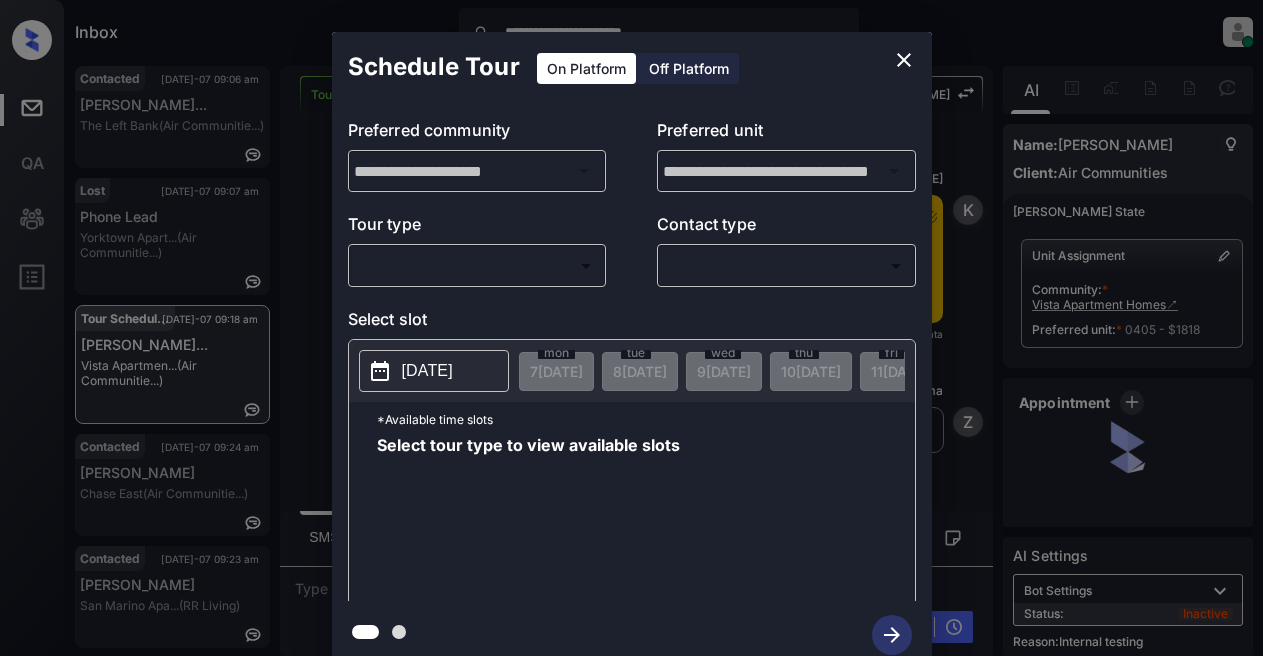 scroll, scrollTop: 0, scrollLeft: 0, axis: both 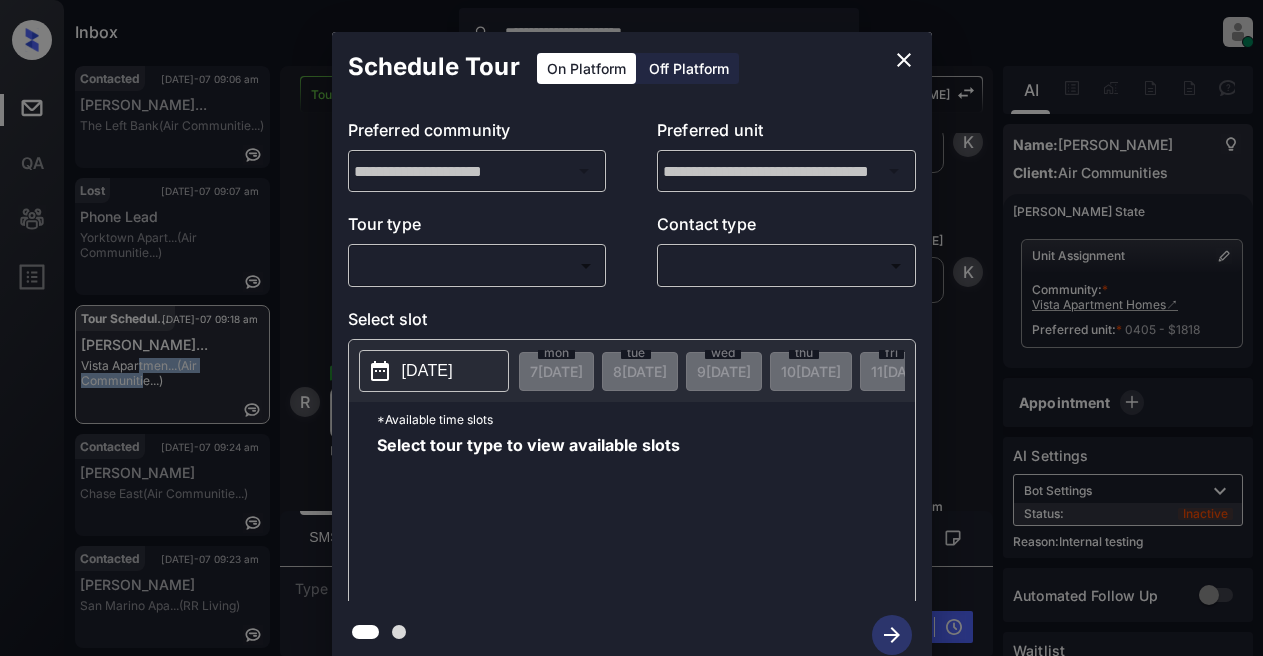 click on "**********" at bounding box center [631, 328] 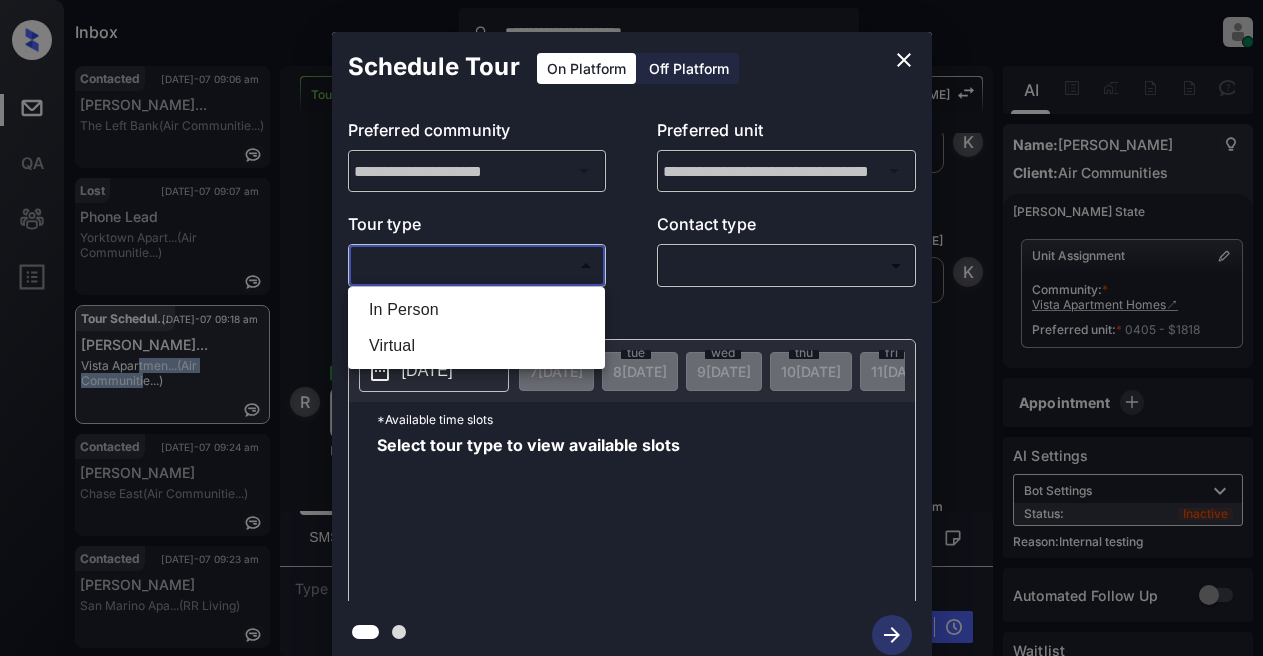 drag, startPoint x: 391, startPoint y: 305, endPoint x: 637, endPoint y: 286, distance: 246.73265 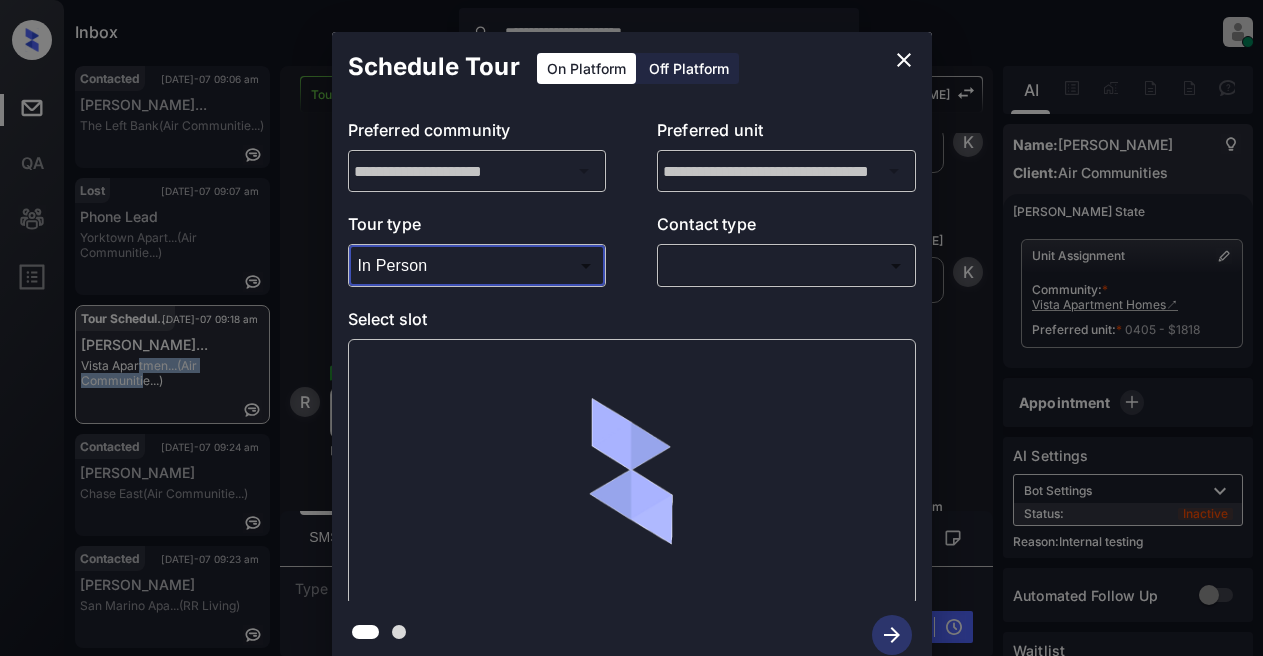 click on "**********" at bounding box center [631, 328] 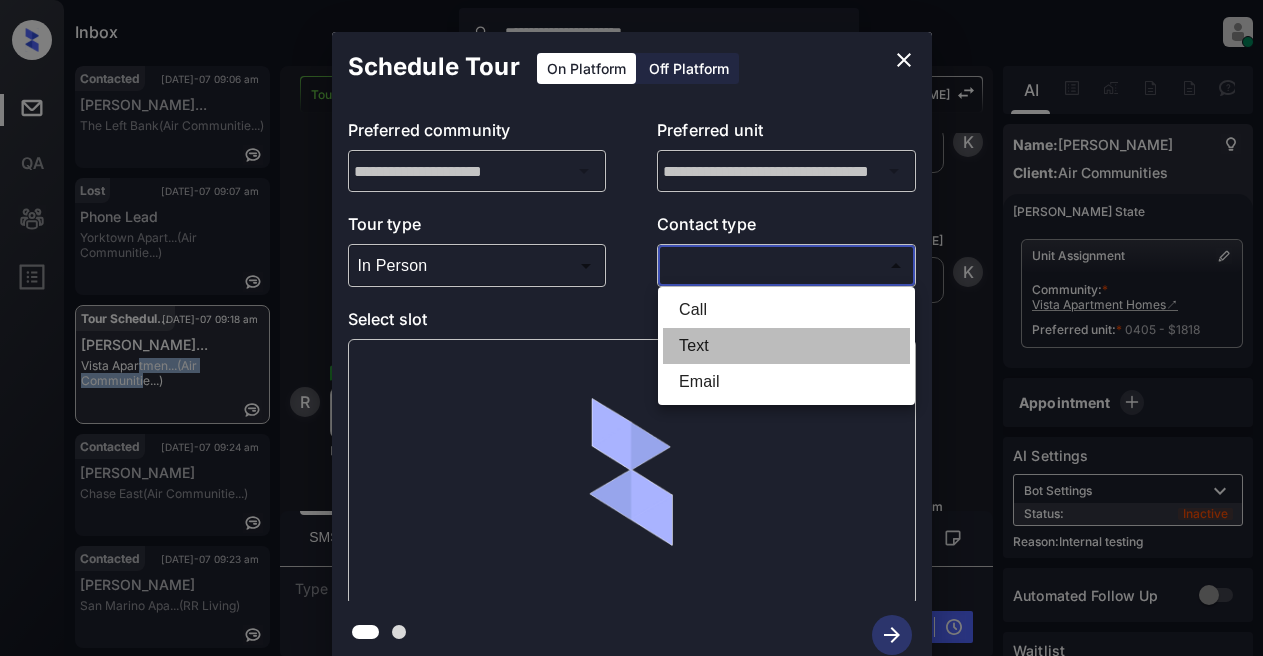click on "Text" at bounding box center [786, 346] 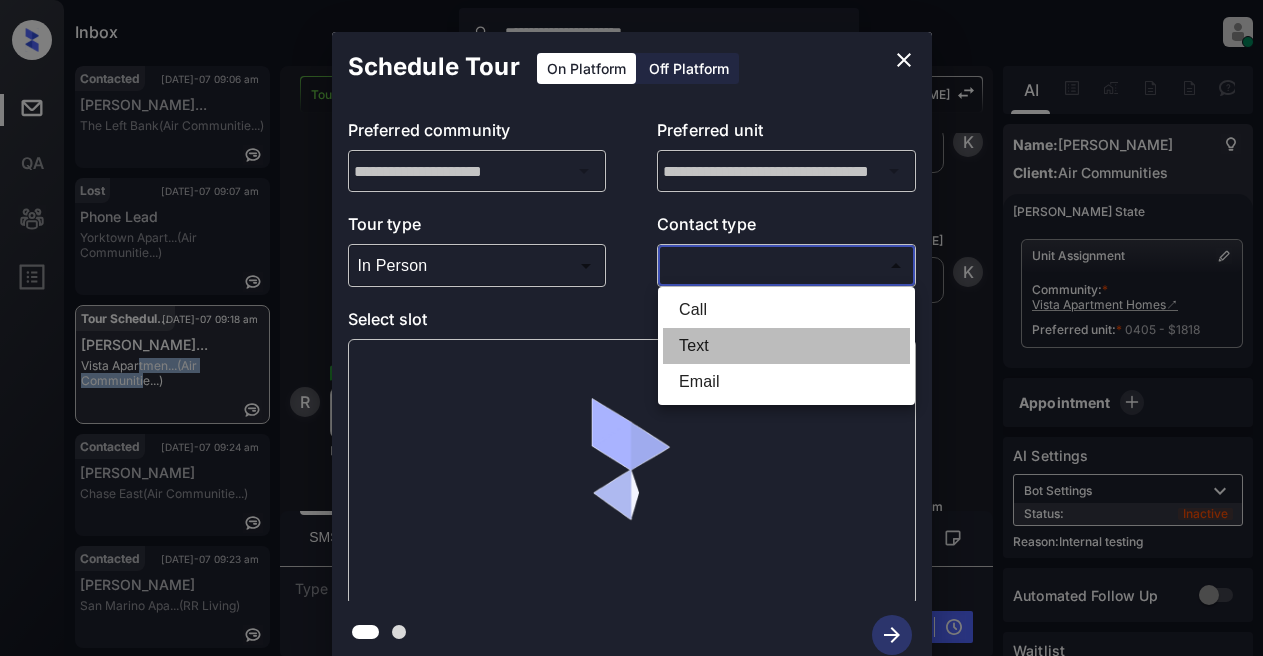 type on "****" 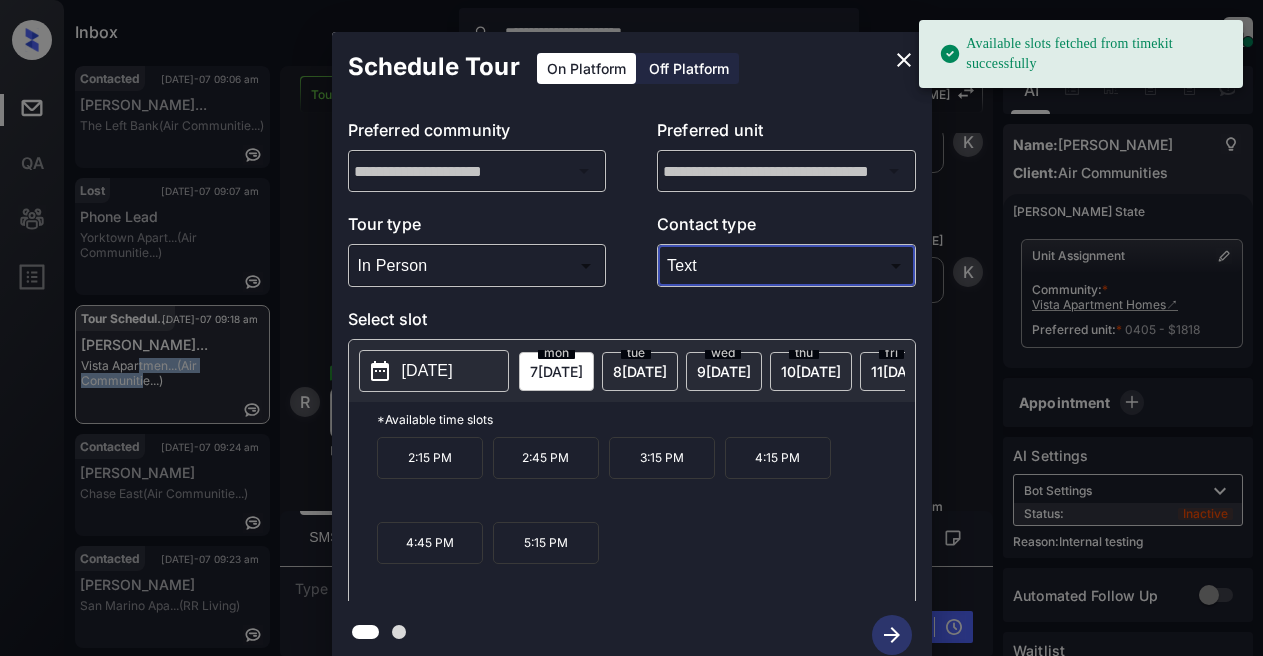 click on "2025-07-07" at bounding box center (434, 371) 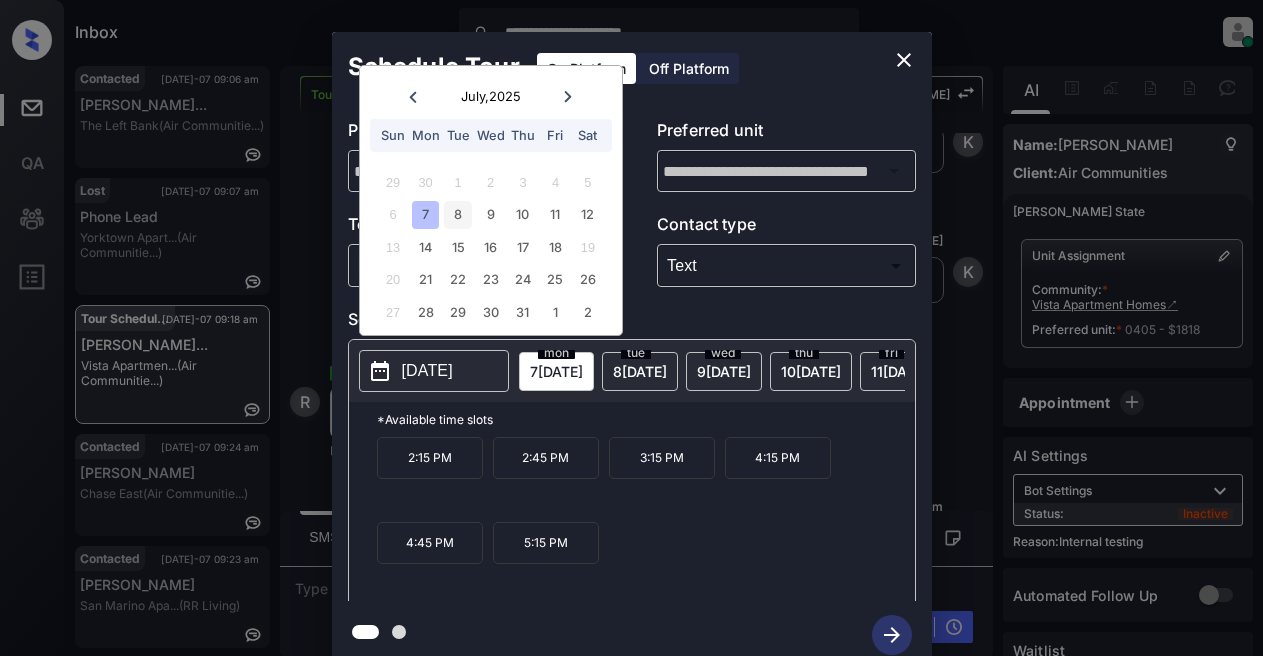 click on "8" at bounding box center [457, 214] 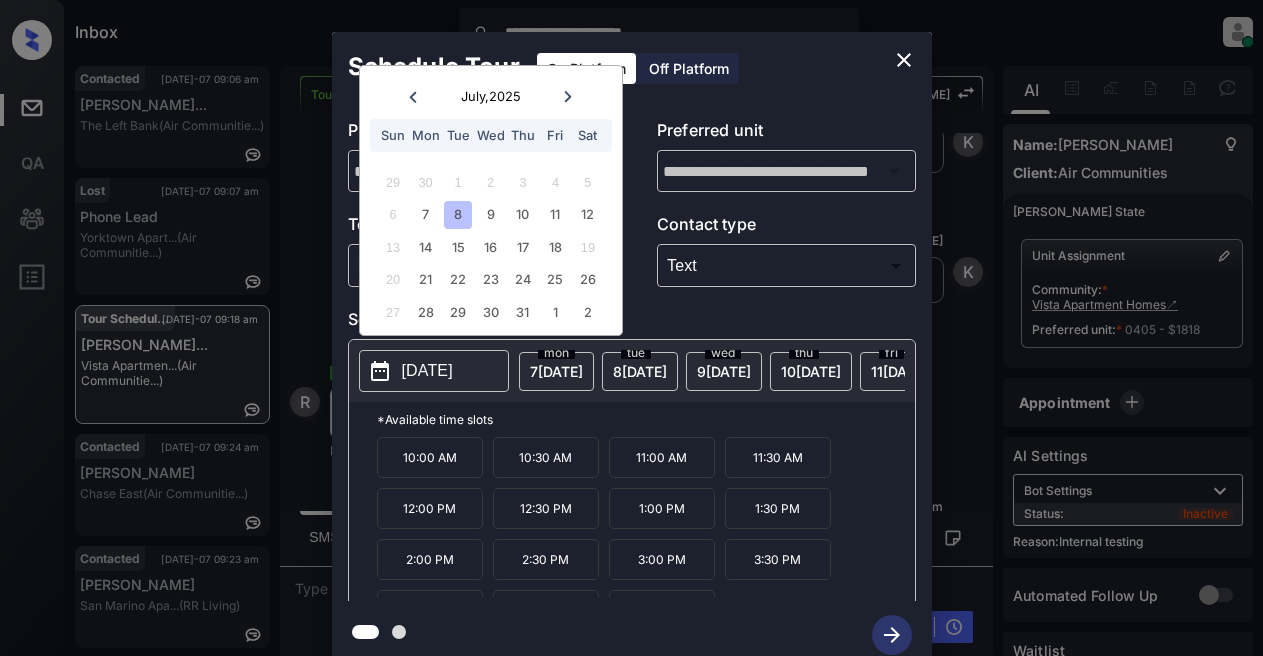 scroll, scrollTop: 34, scrollLeft: 0, axis: vertical 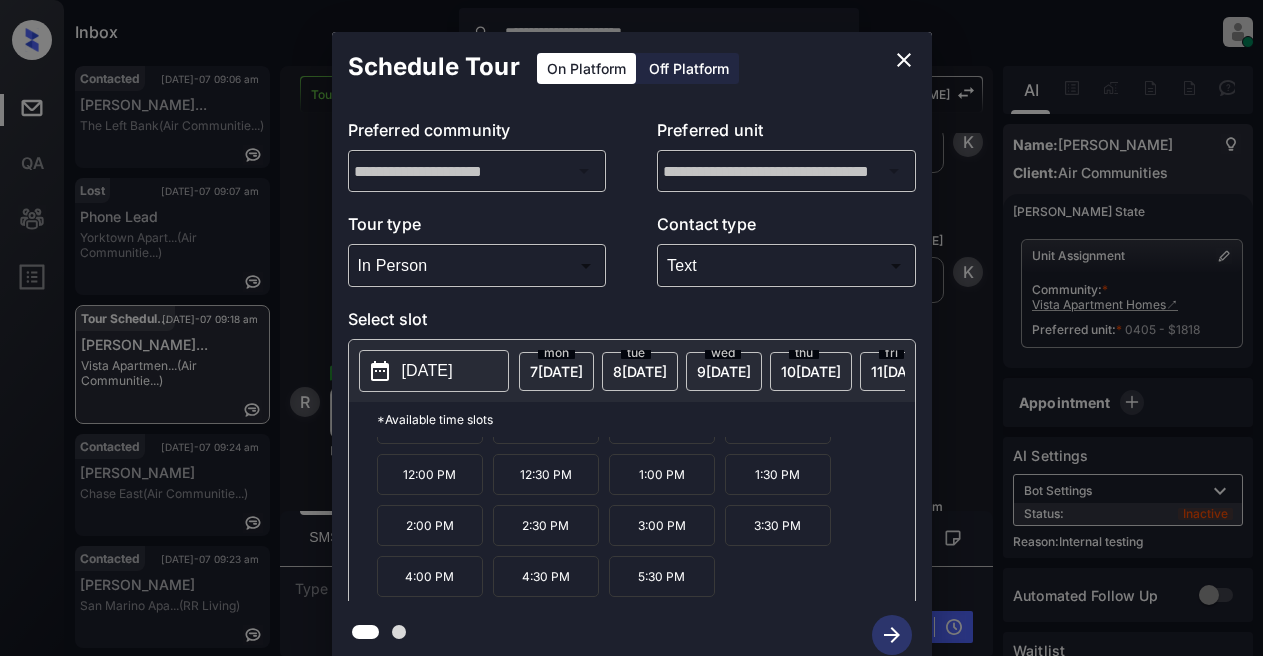 click on "4:30 PM" at bounding box center (546, 576) 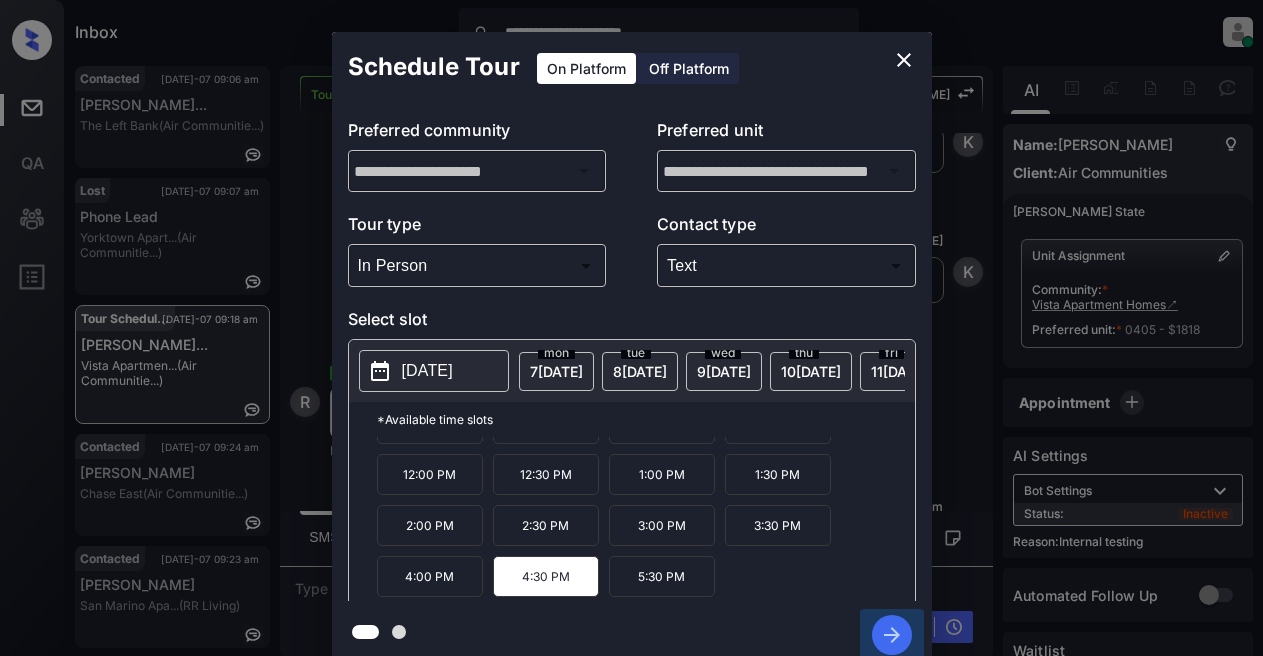 click 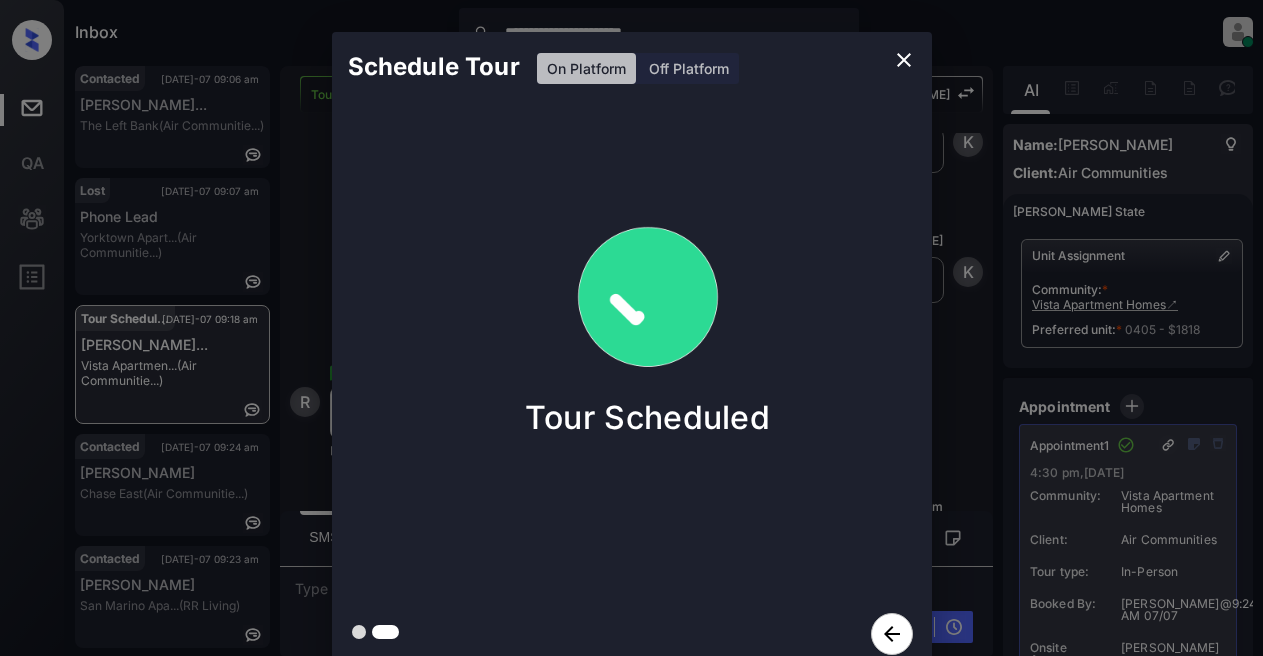 click 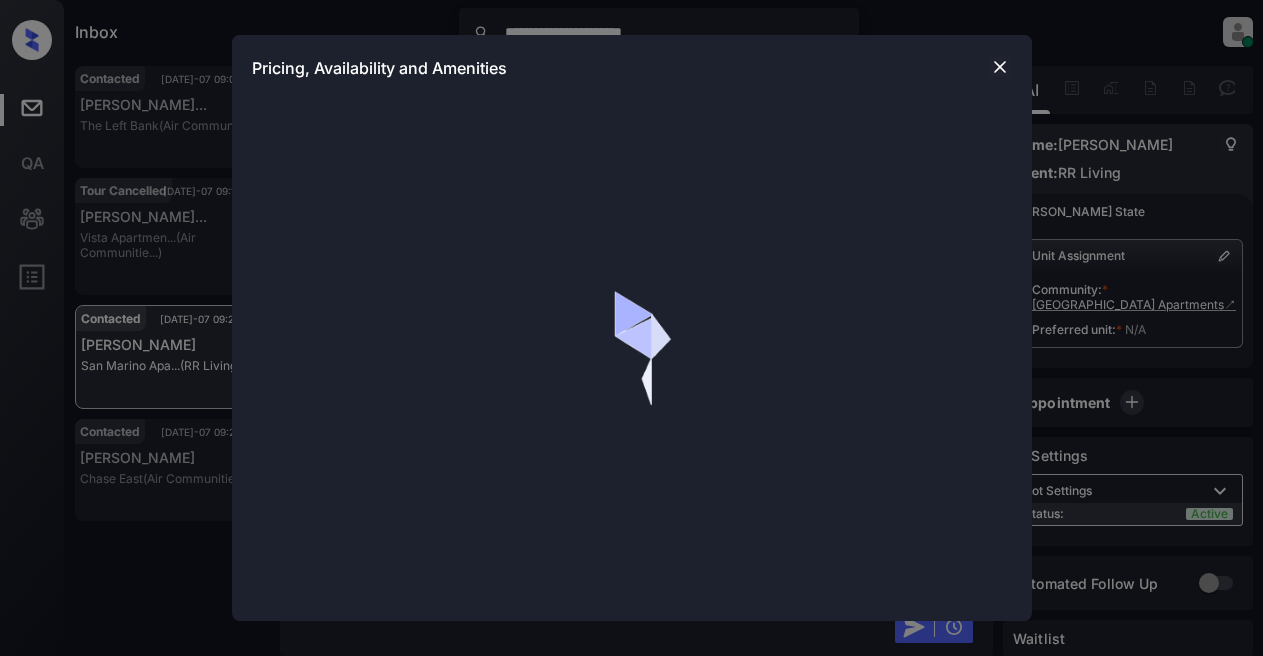 scroll, scrollTop: 0, scrollLeft: 0, axis: both 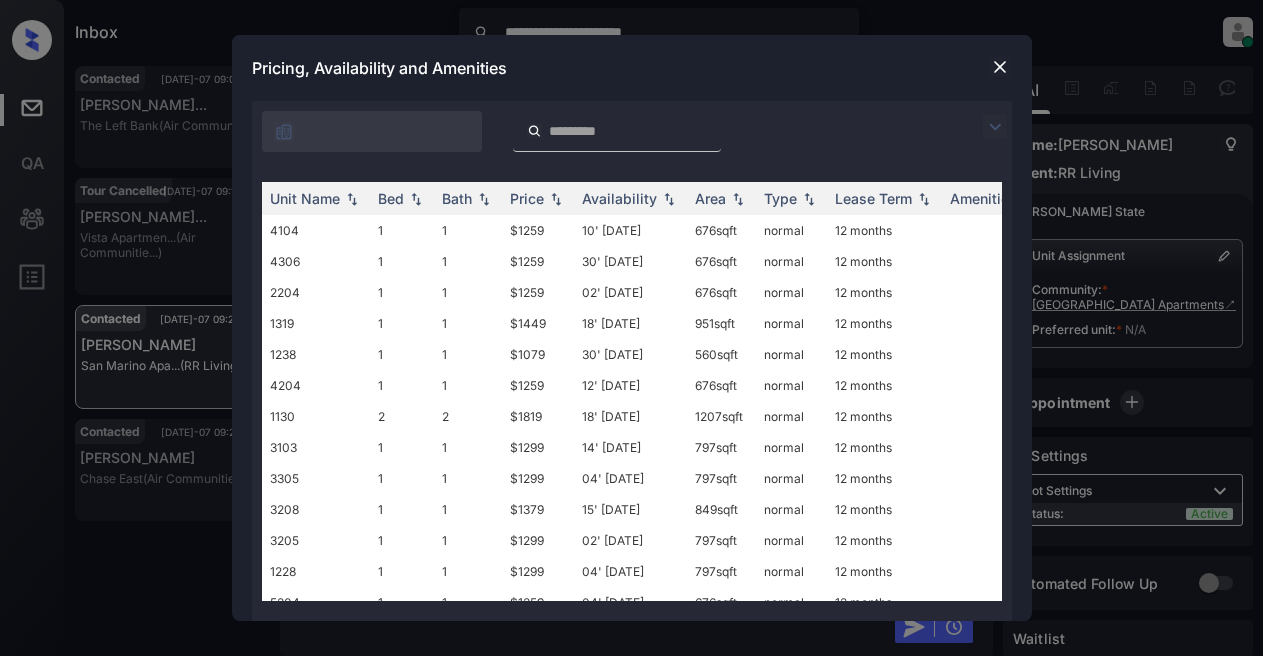 click at bounding box center [995, 127] 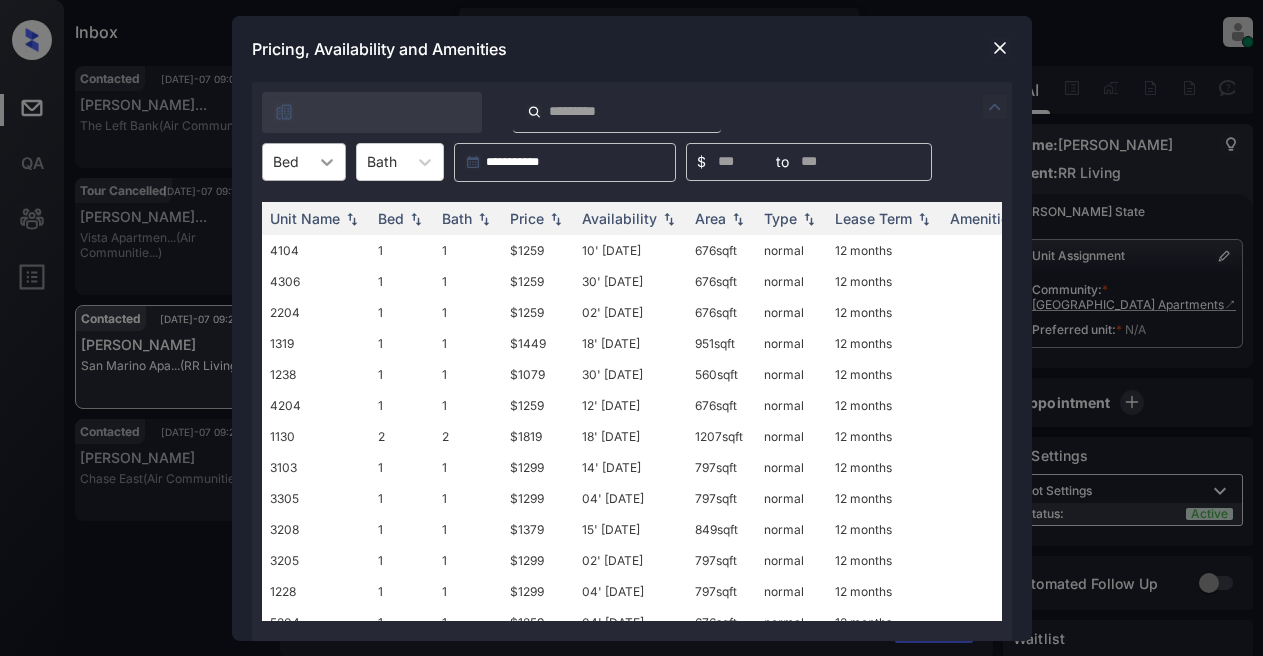 click 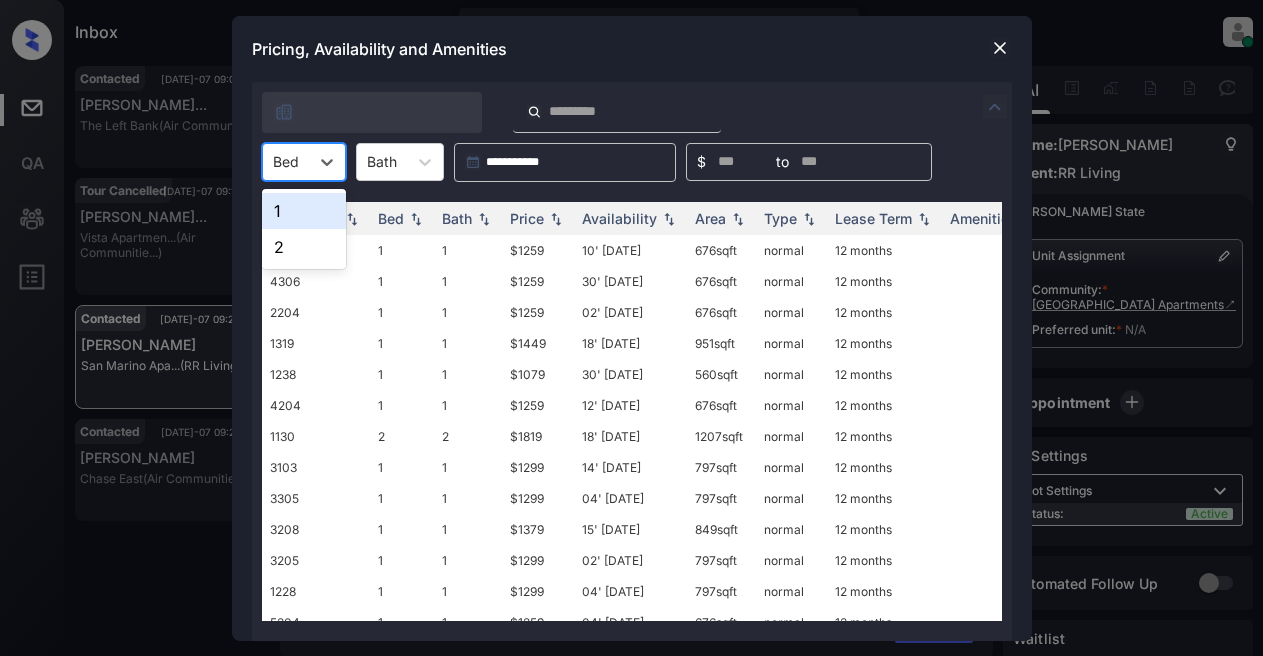 click on "1" at bounding box center [304, 211] 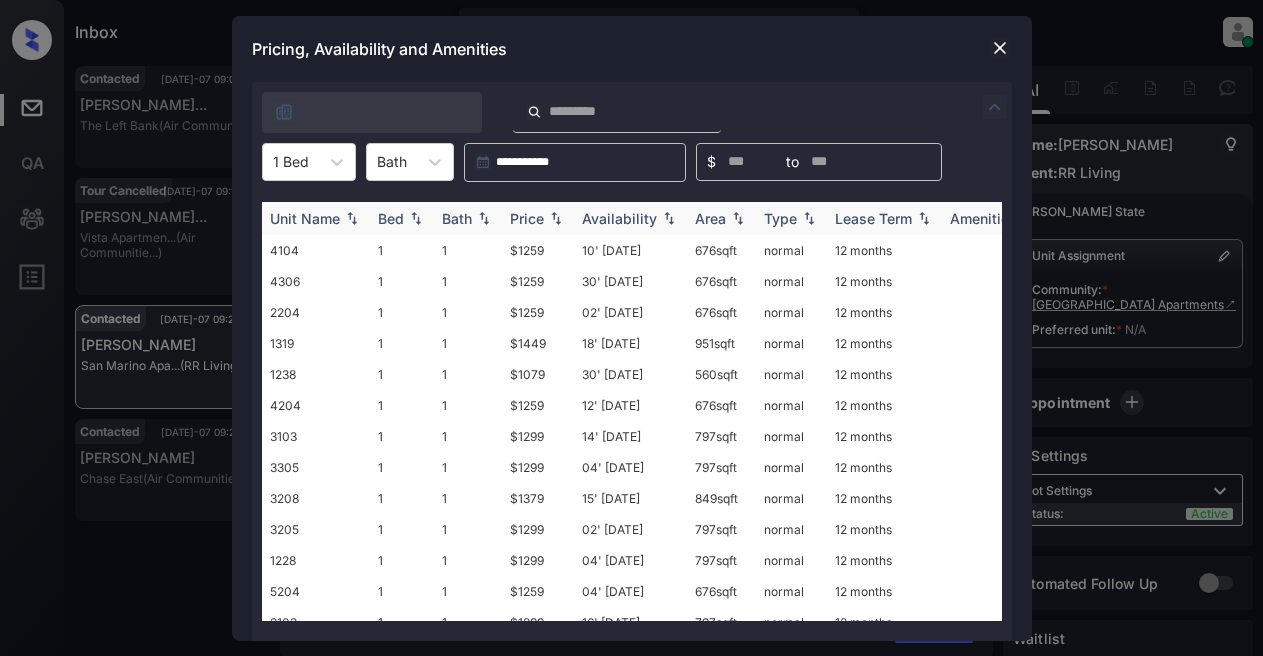 click on "Price" at bounding box center (527, 218) 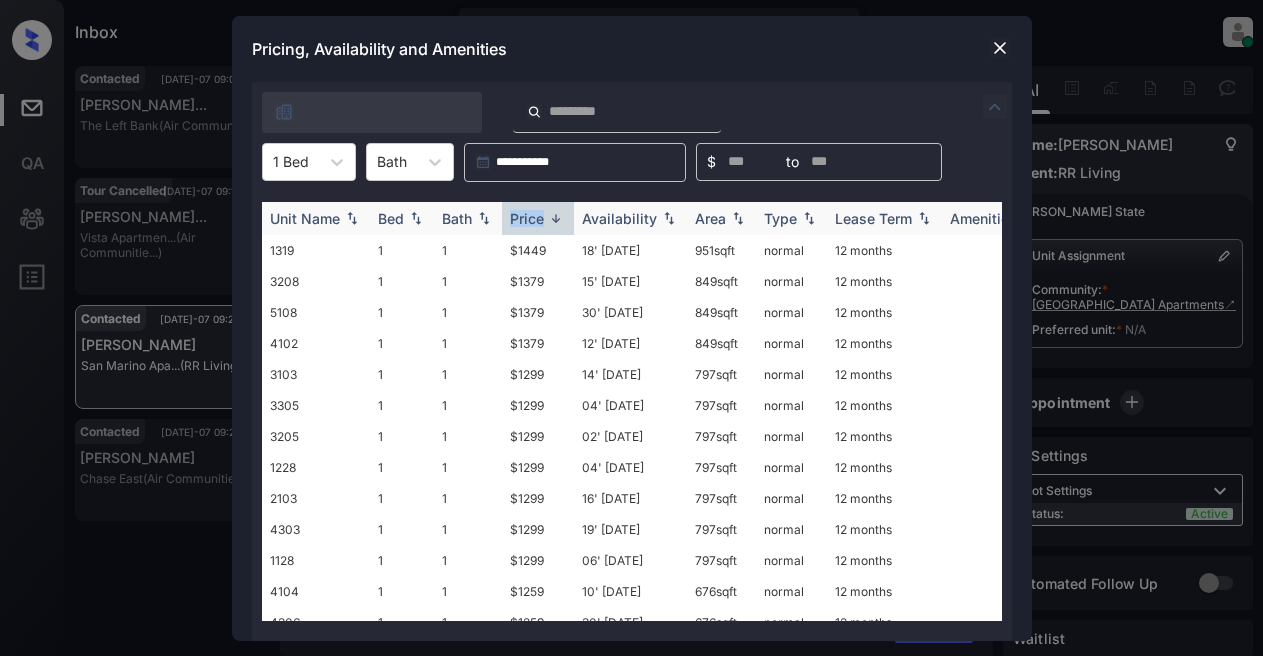 click on "Price" at bounding box center (527, 218) 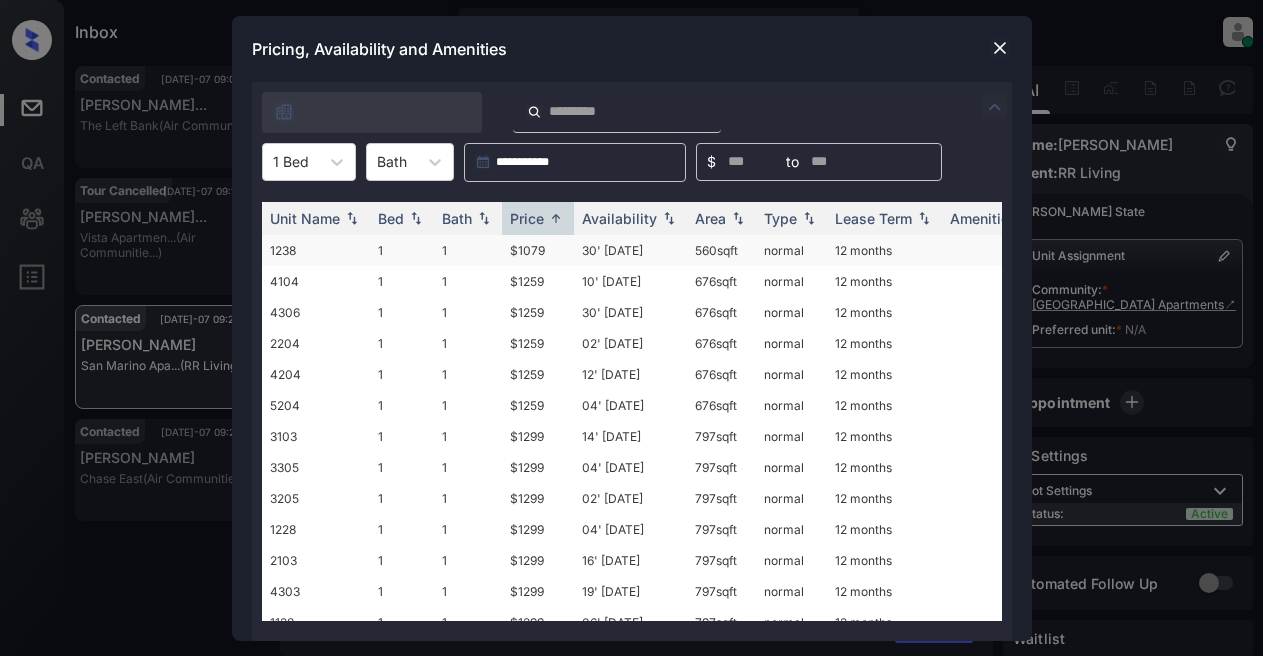 click on "$1079" at bounding box center [538, 250] 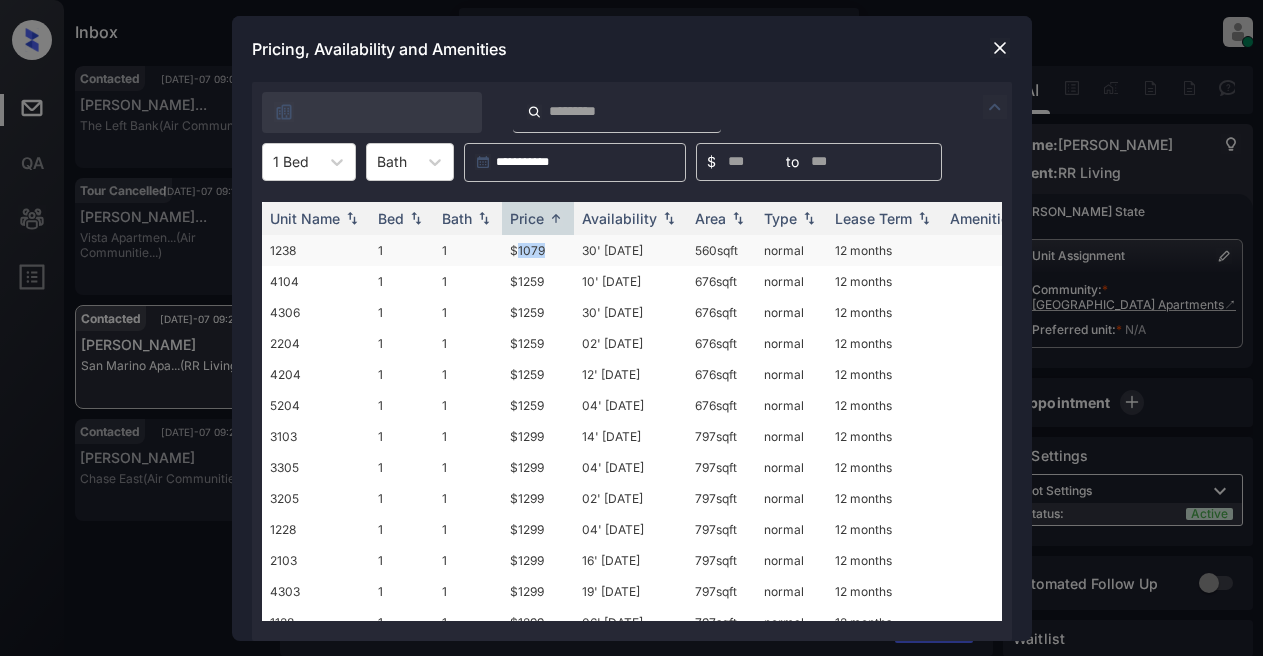 click on "$1079" at bounding box center [538, 250] 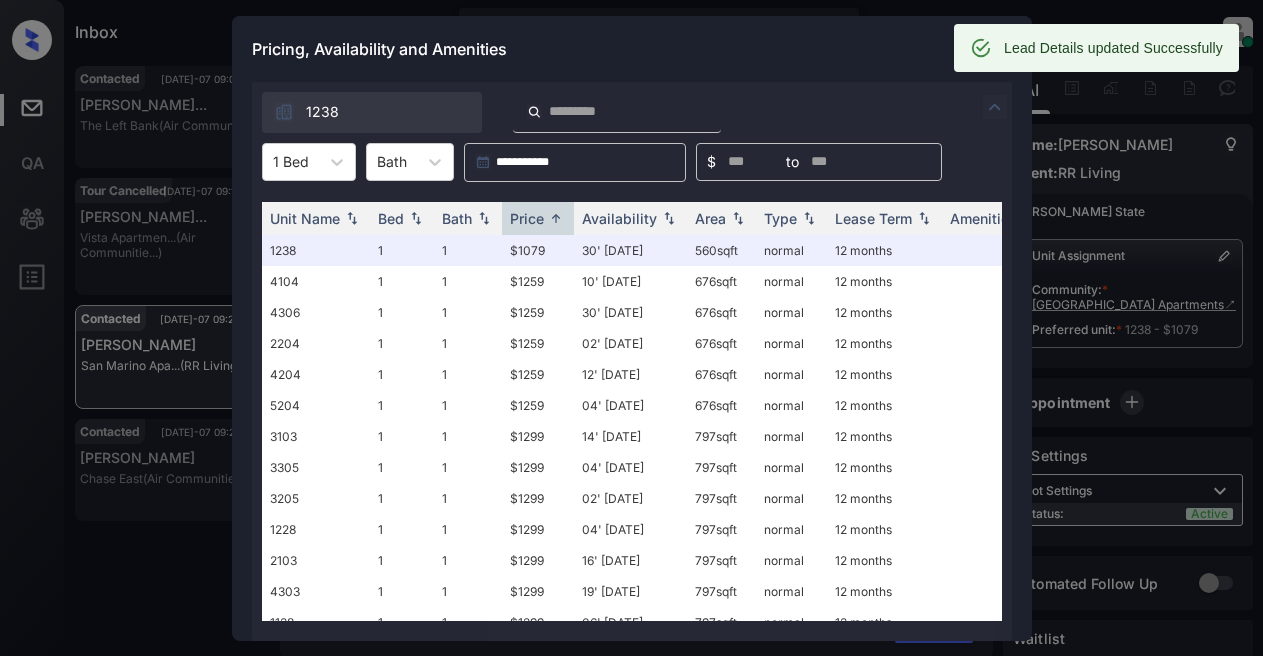 click on "Pricing, Availability and Amenities" at bounding box center [632, 49] 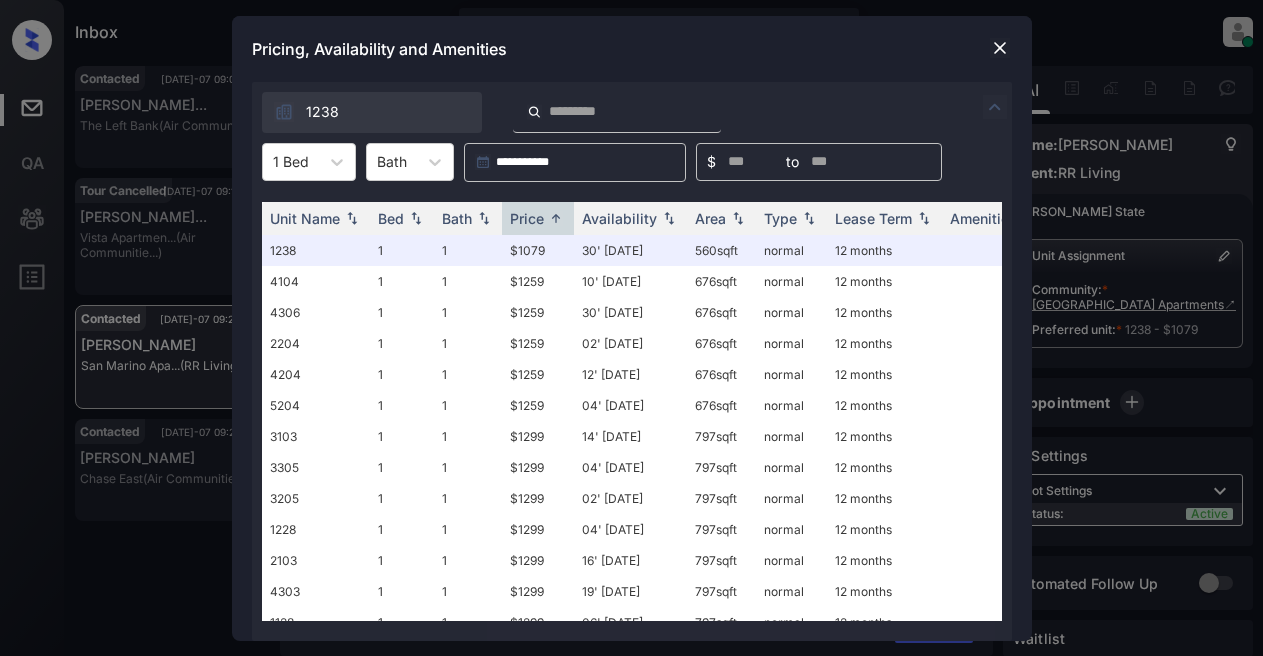click on "Pricing, Availability and Amenities" at bounding box center [632, 49] 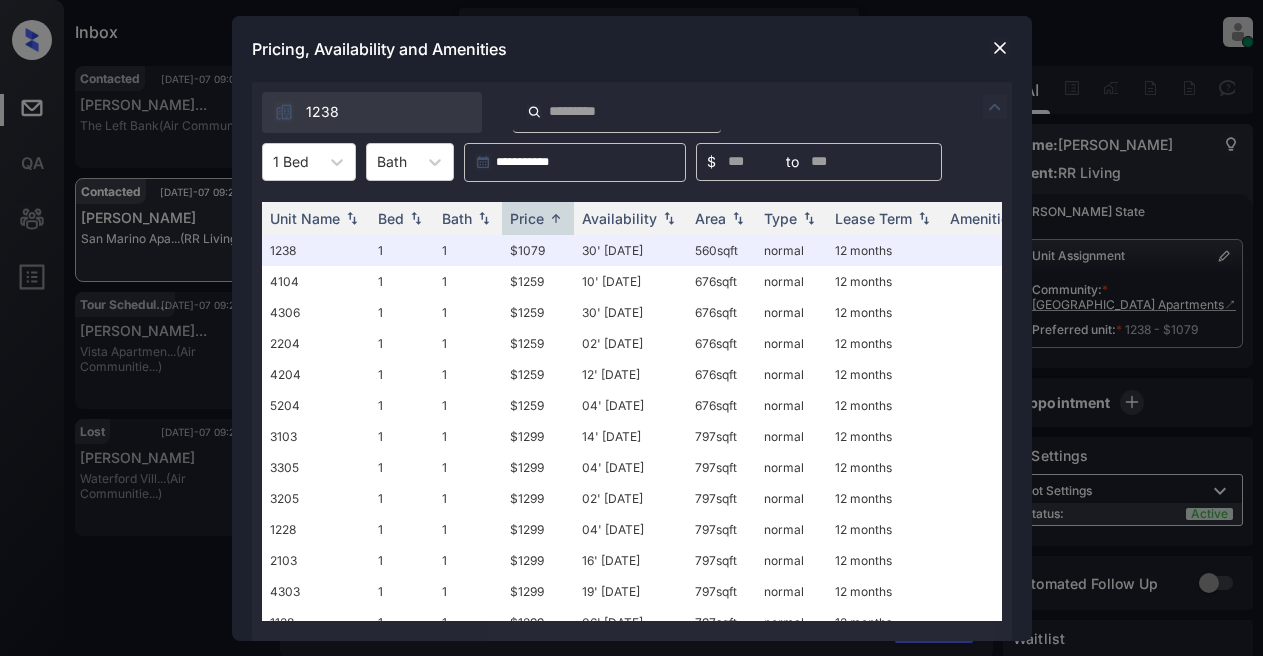 click at bounding box center (1000, 48) 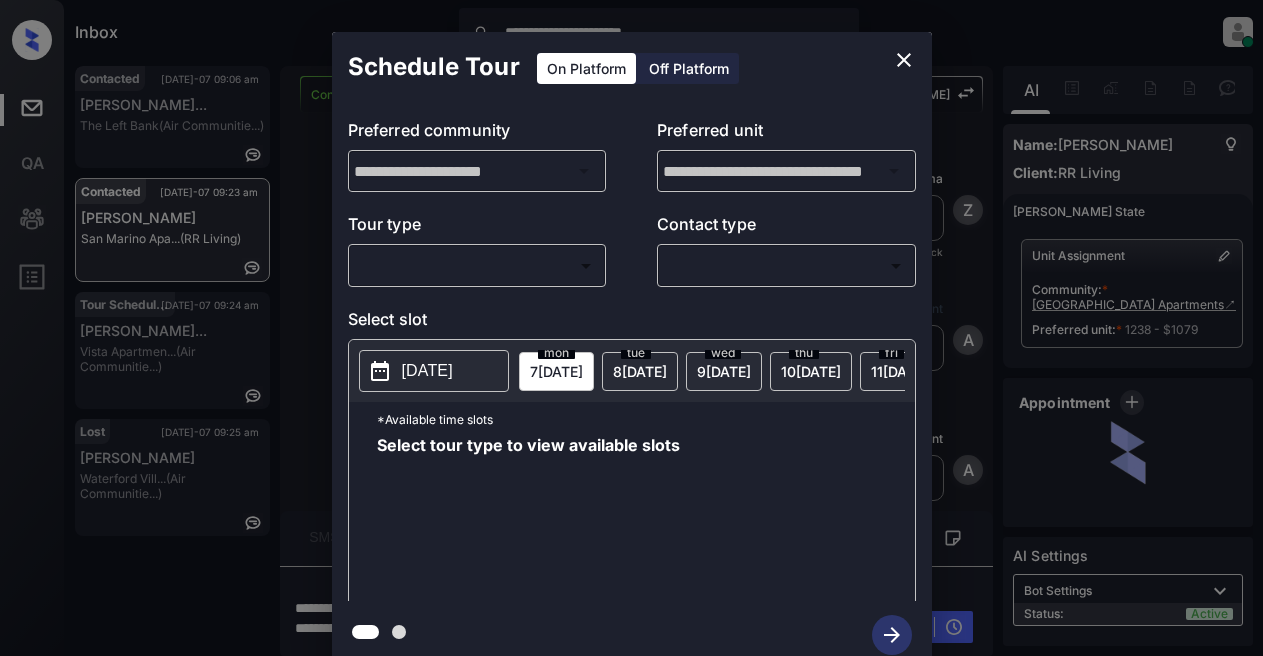scroll, scrollTop: 0, scrollLeft: 0, axis: both 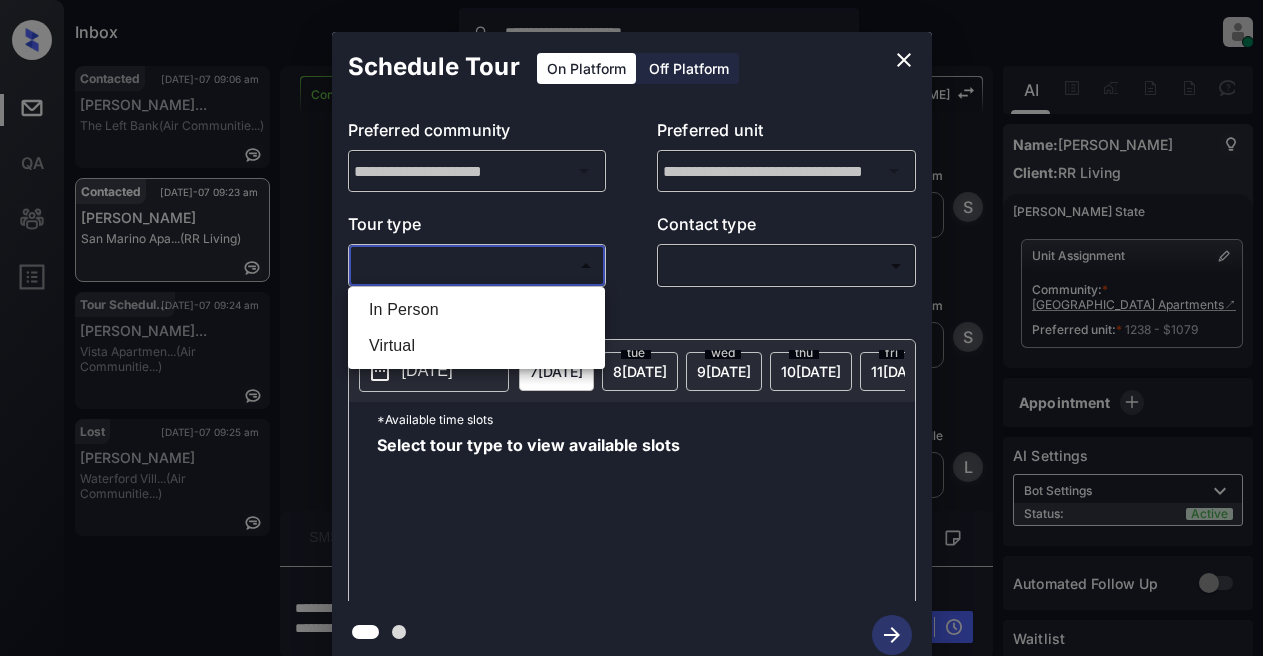 click on "**********" at bounding box center [631, 328] 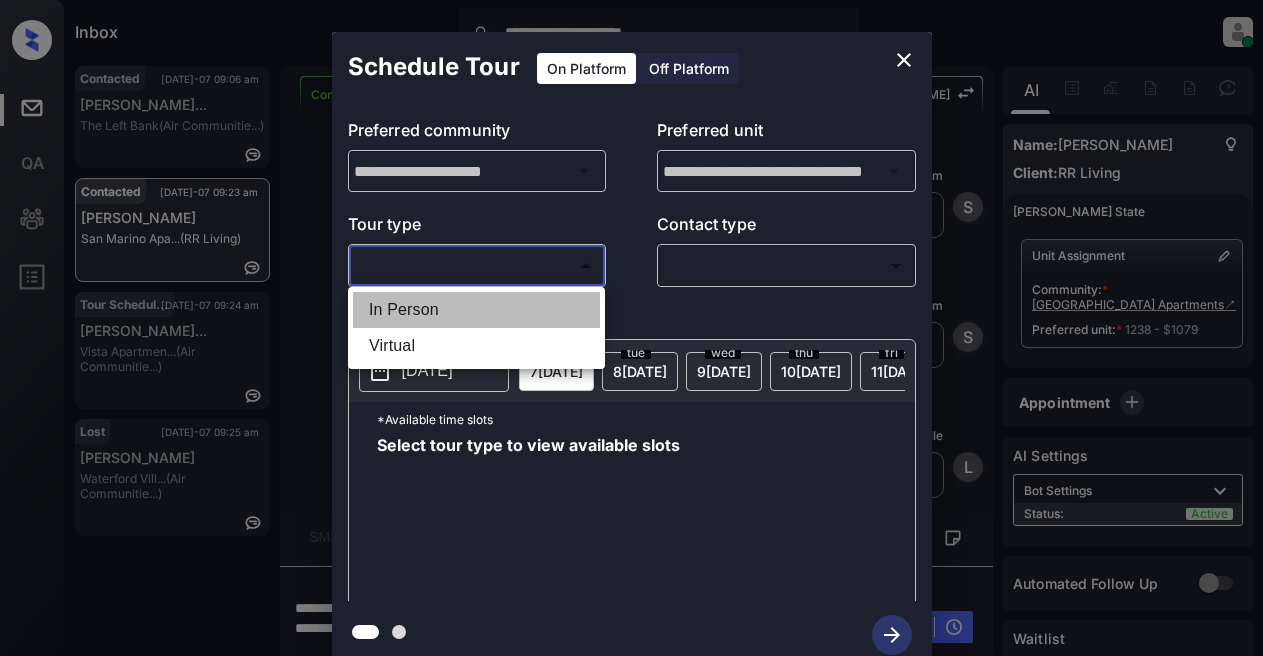 click on "In Person" at bounding box center (476, 310) 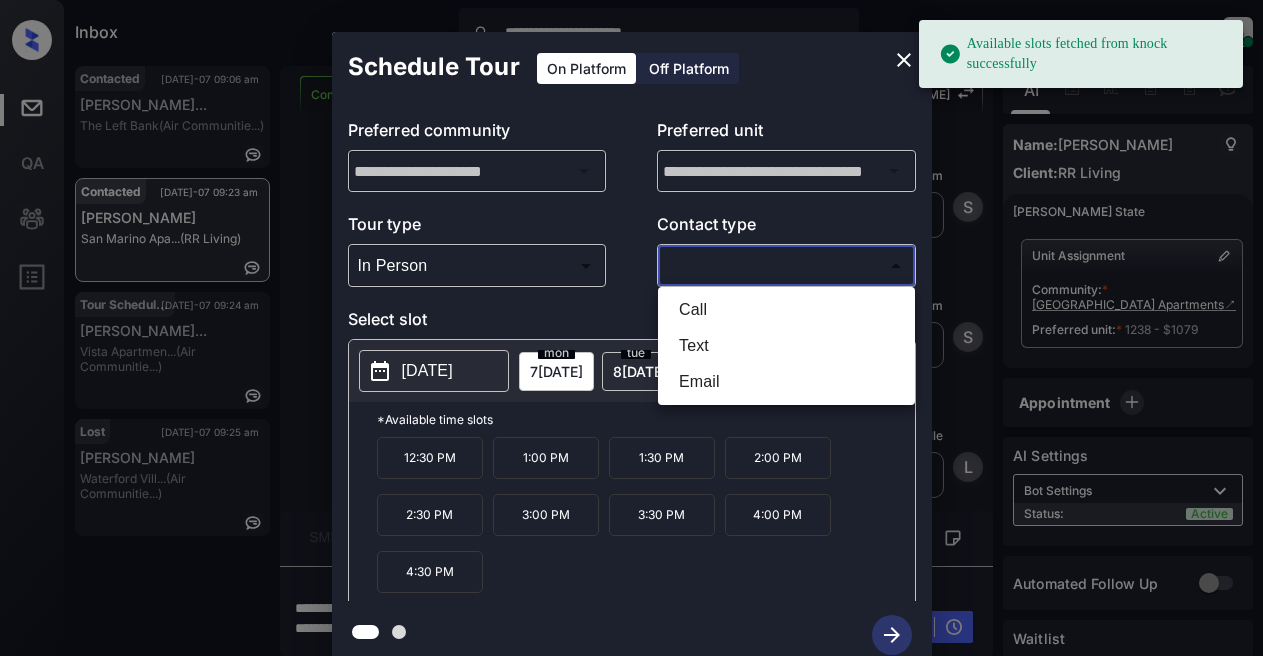 click on "**********" at bounding box center [631, 328] 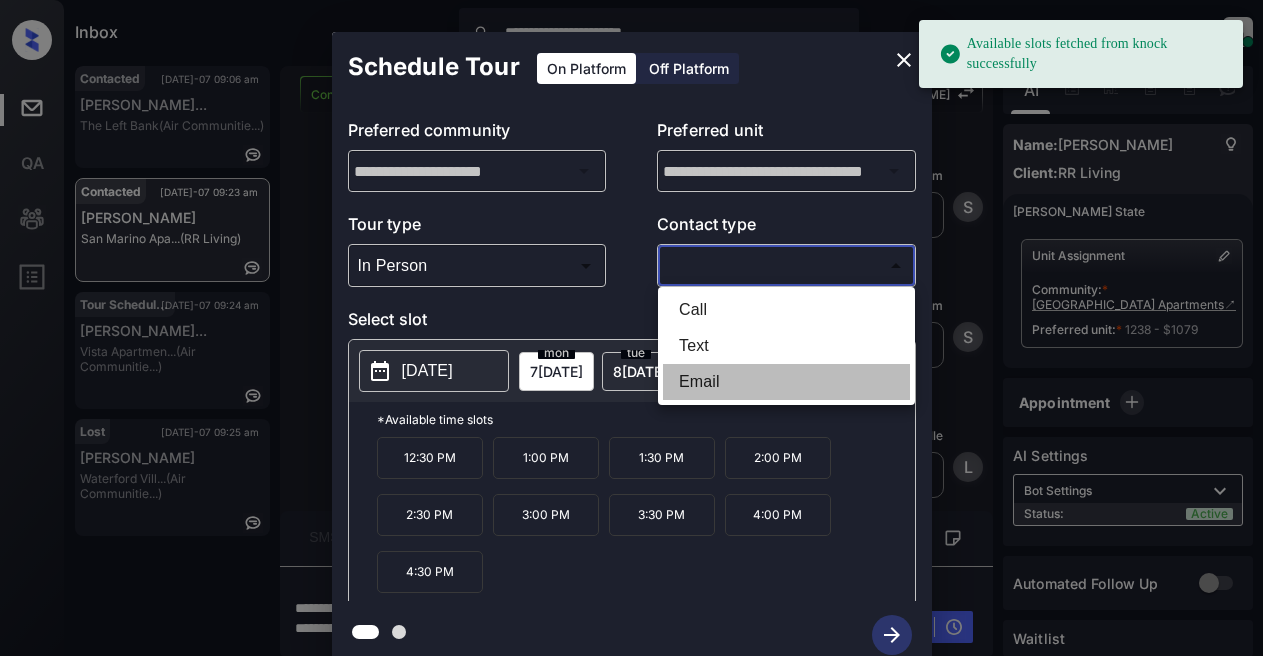 click on "Email" at bounding box center (786, 382) 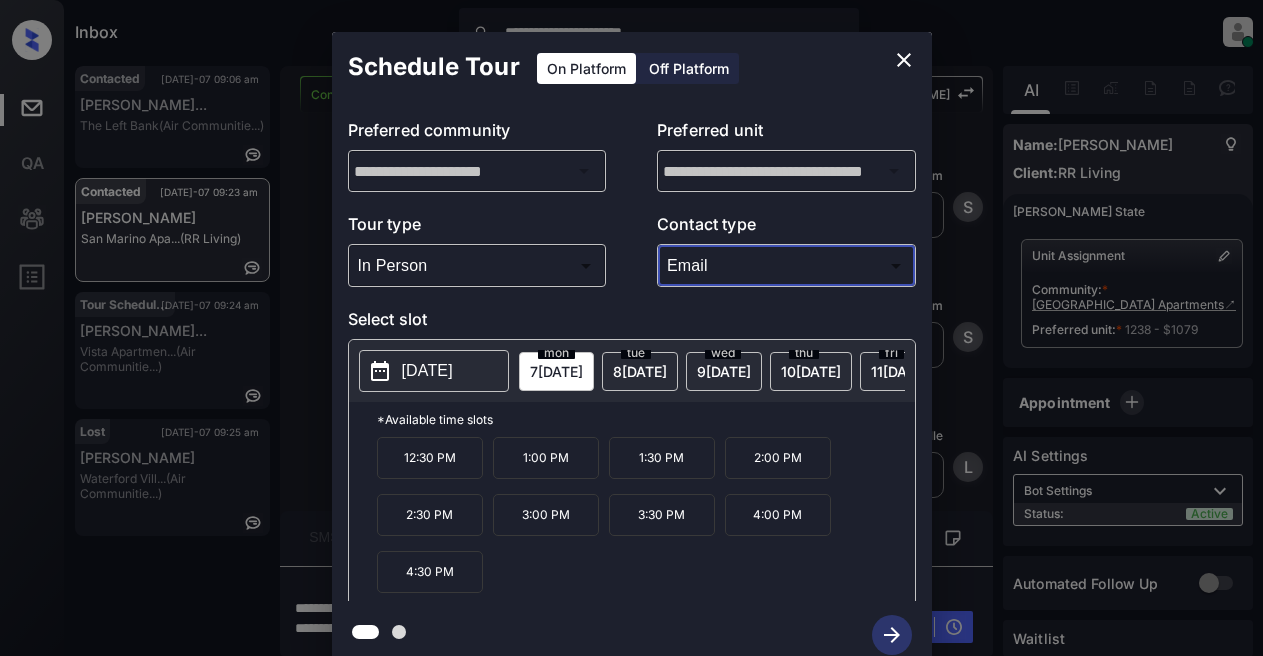 click 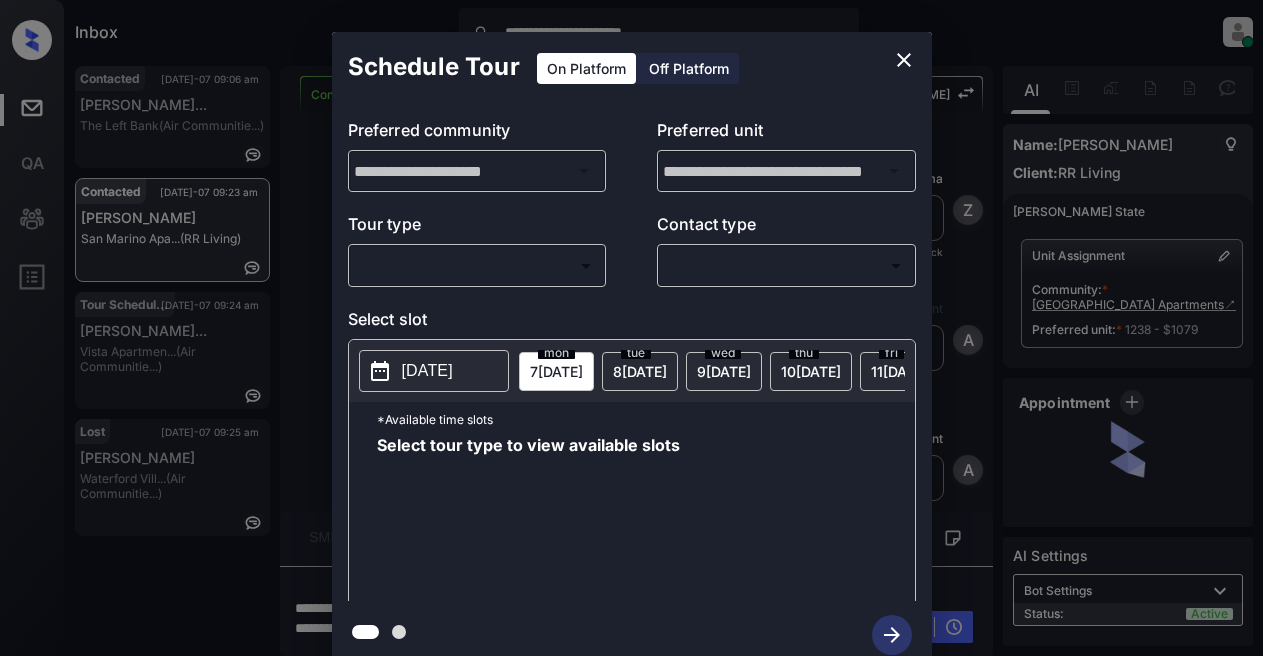 scroll, scrollTop: 0, scrollLeft: 0, axis: both 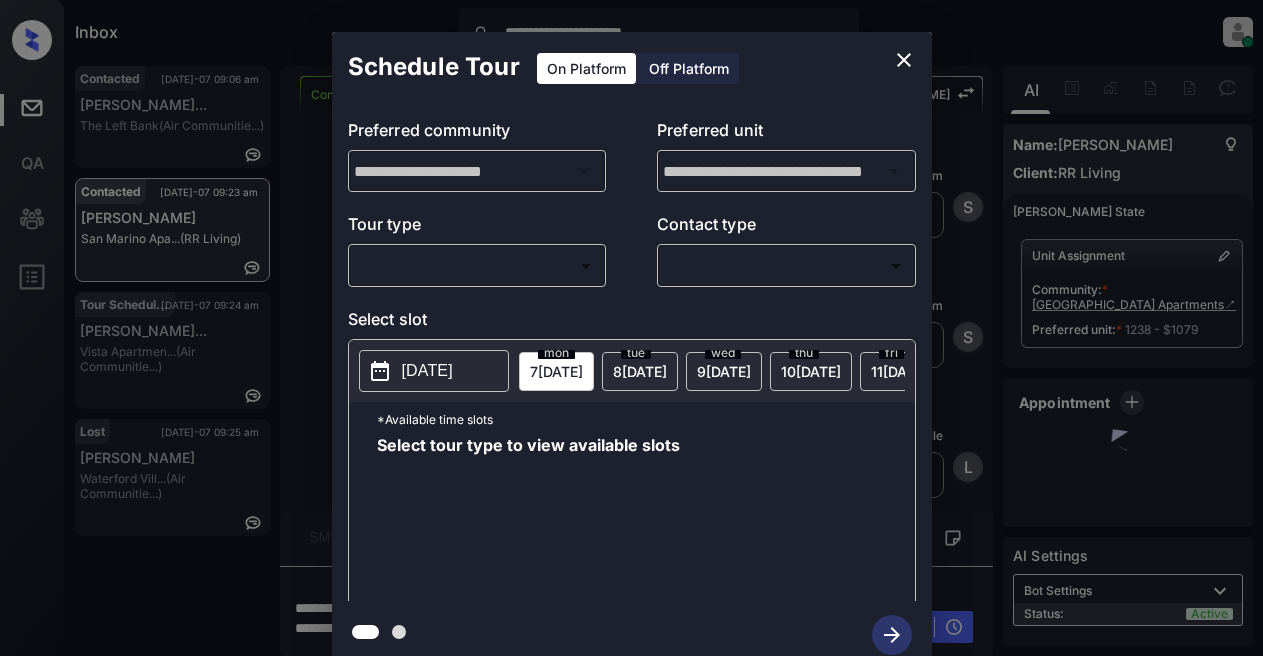 click on "**********" at bounding box center (631, 328) 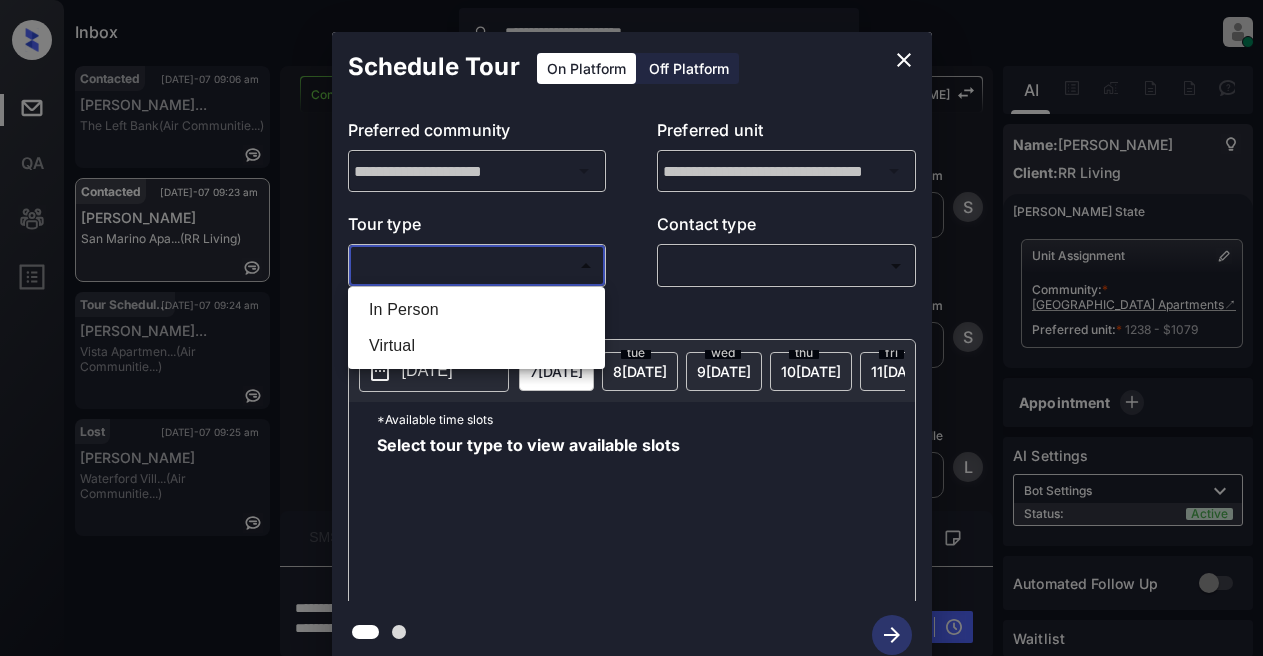 drag, startPoint x: 434, startPoint y: 303, endPoint x: 451, endPoint y: 303, distance: 17 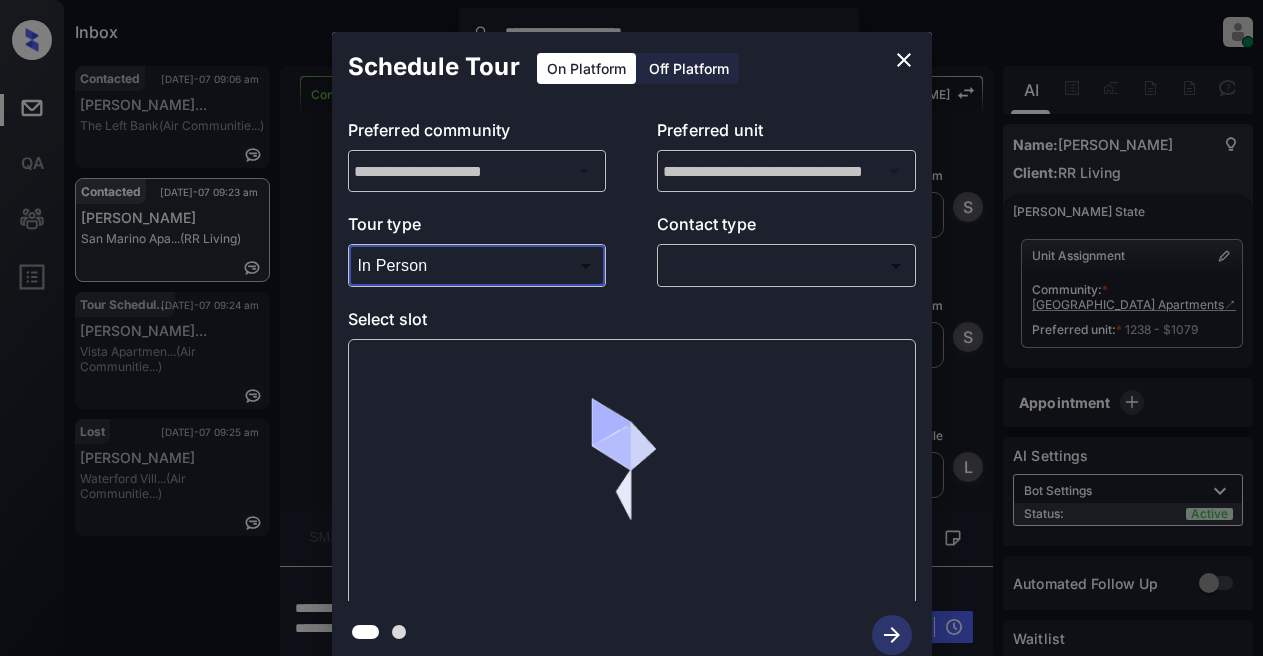 click on "**********" at bounding box center [631, 328] 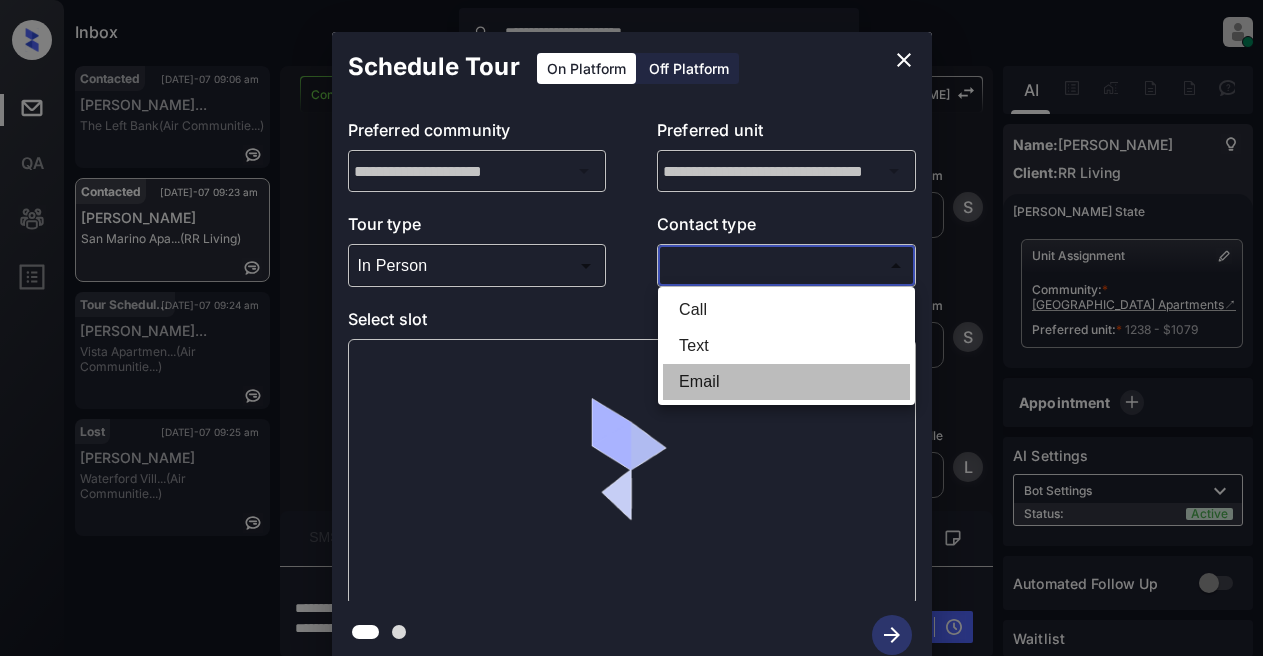 click on "Email" at bounding box center [786, 382] 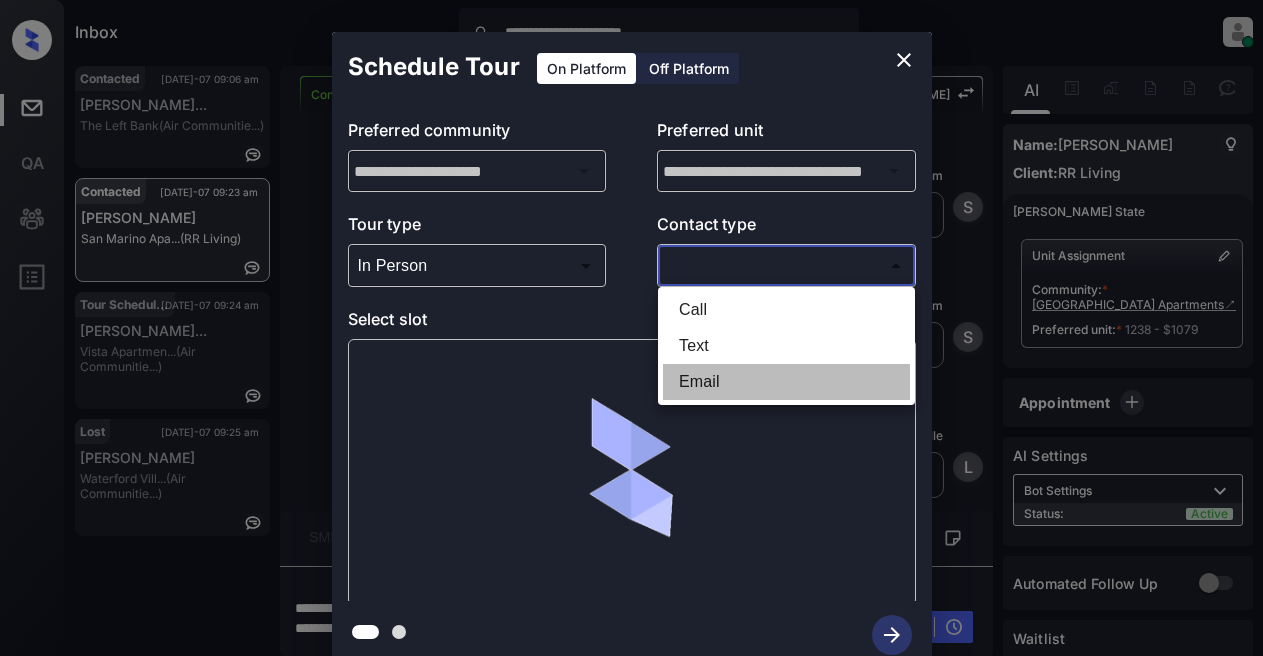 type on "*****" 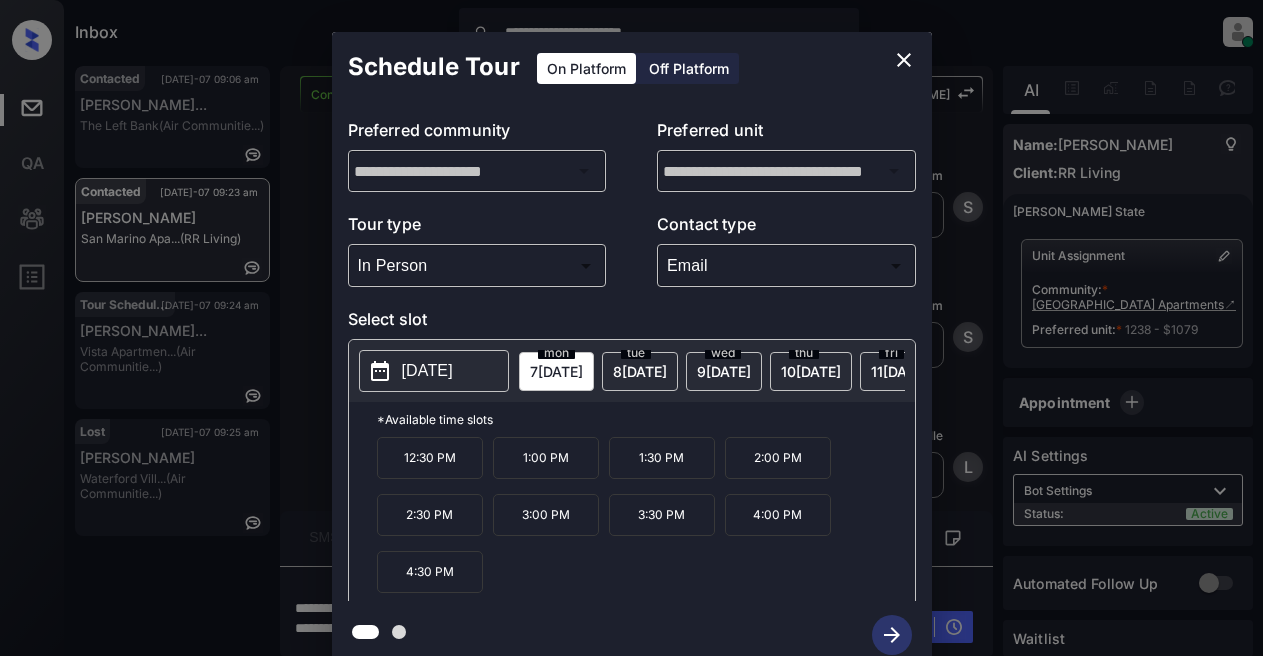 click on "2:00 PM" at bounding box center (778, 458) 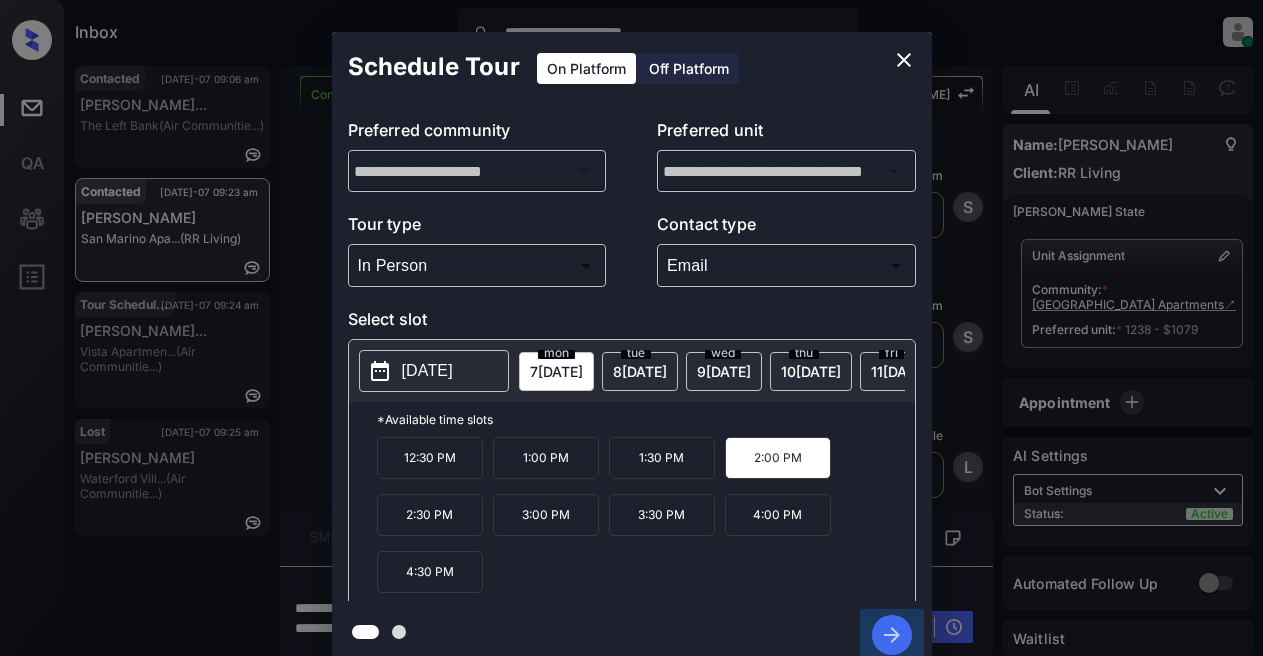 click 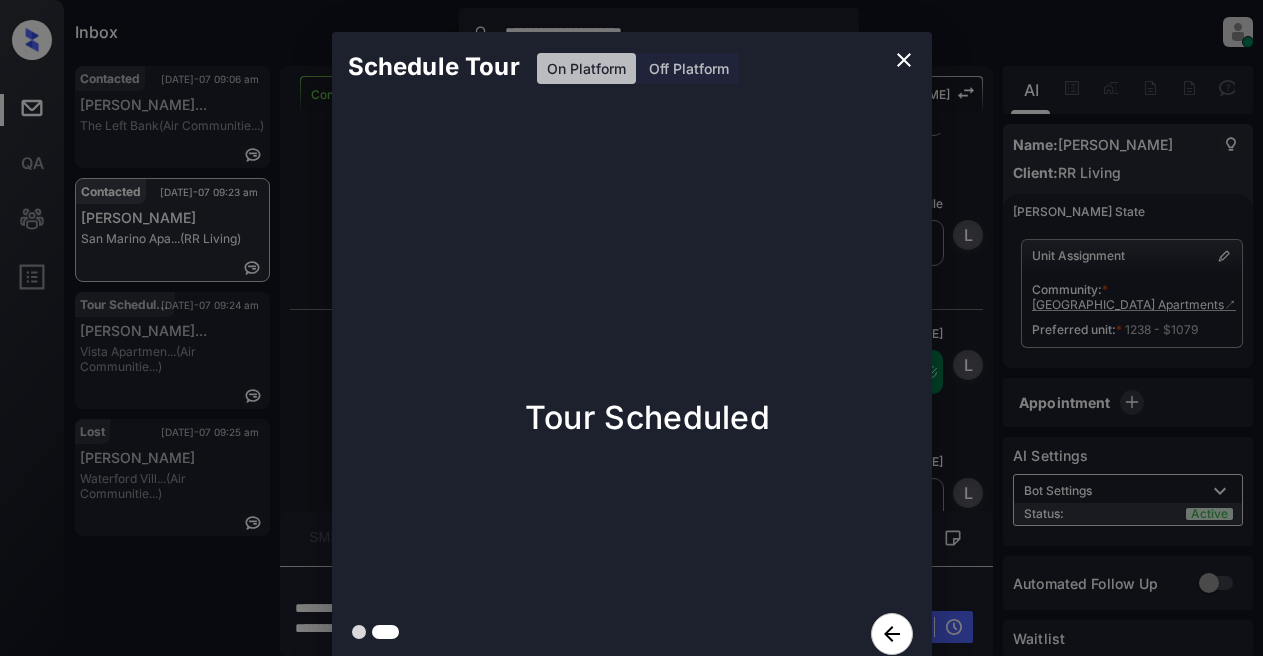 scroll, scrollTop: 2272, scrollLeft: 0, axis: vertical 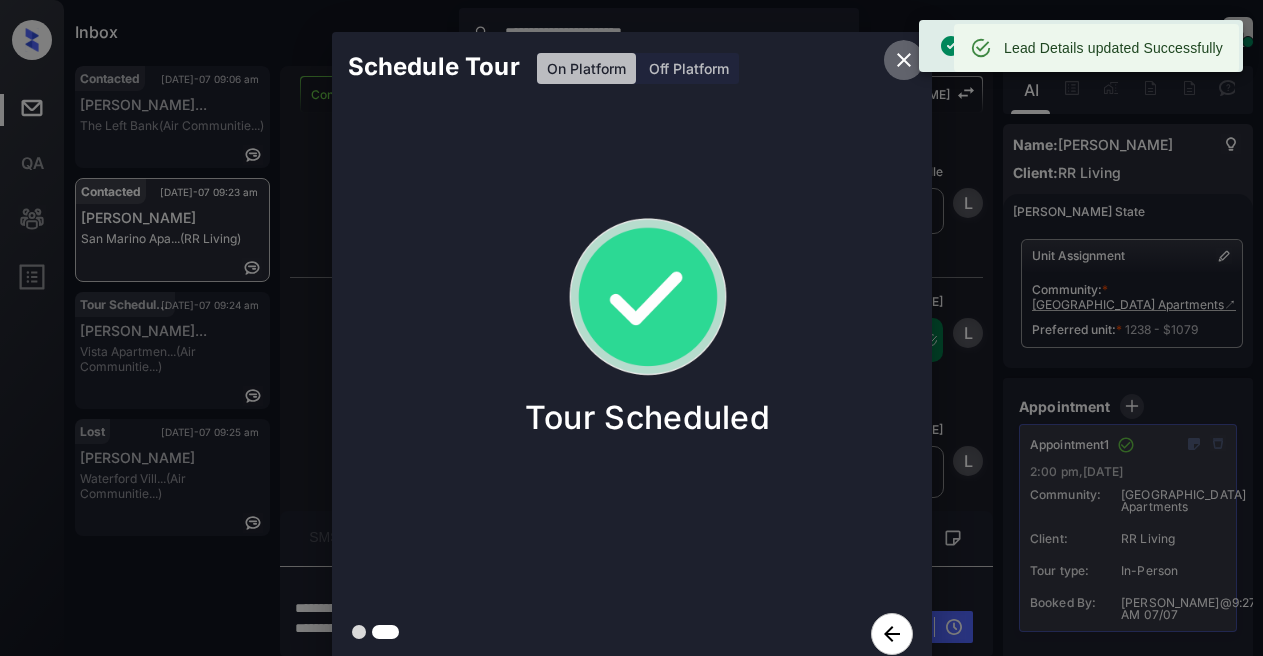 click 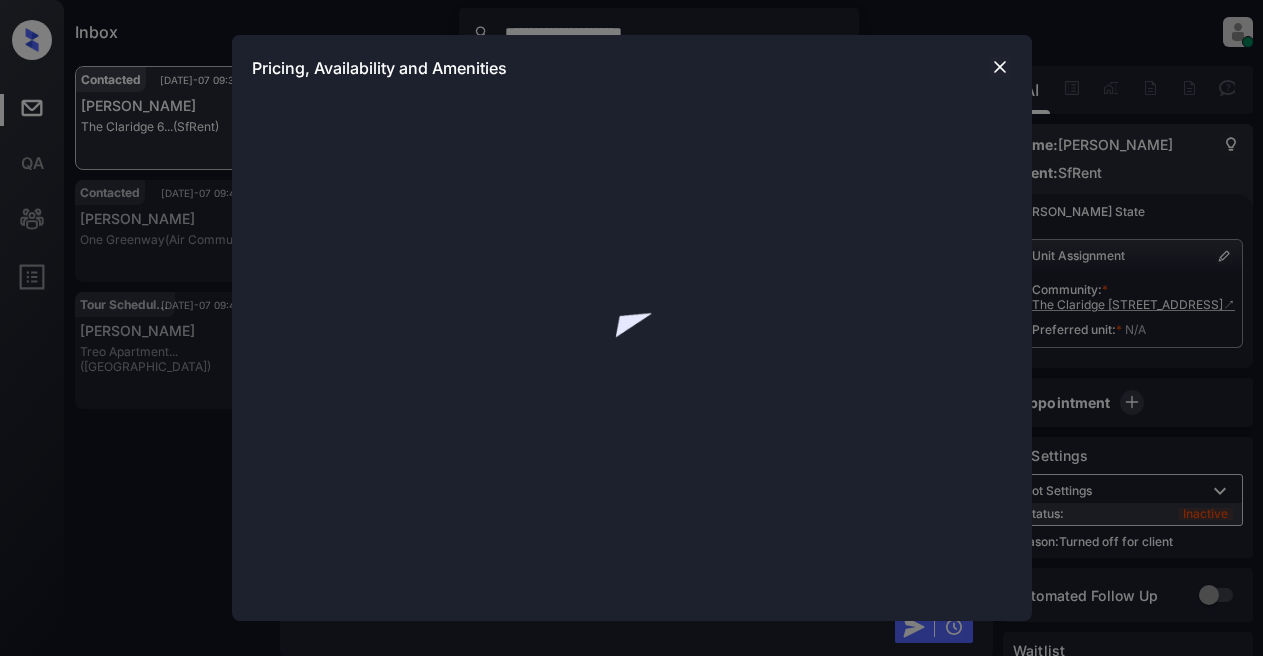 scroll, scrollTop: 0, scrollLeft: 0, axis: both 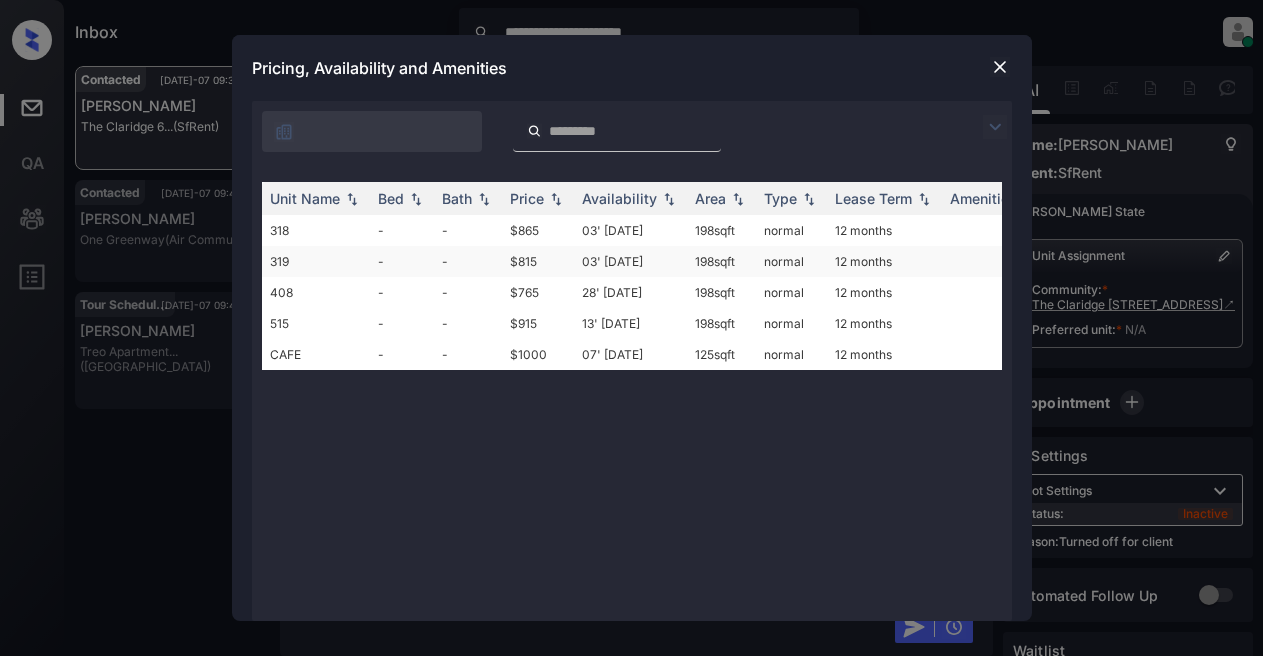 click on "$815" at bounding box center [538, 261] 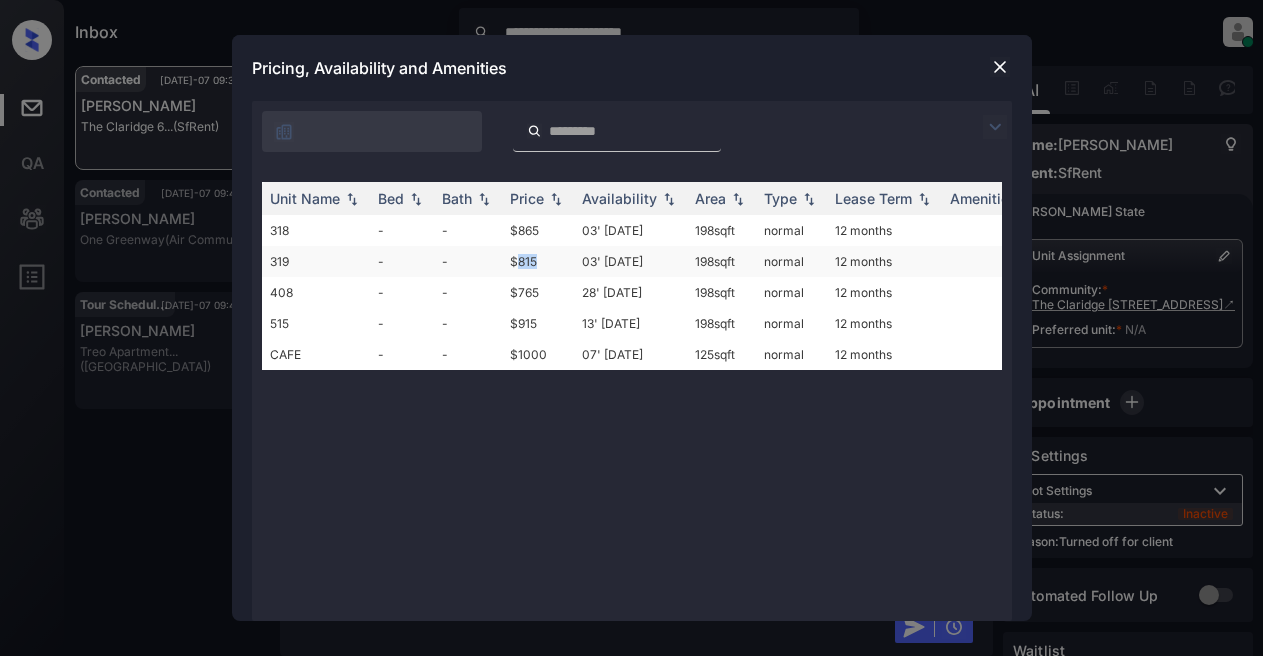 click on "$815" at bounding box center [538, 261] 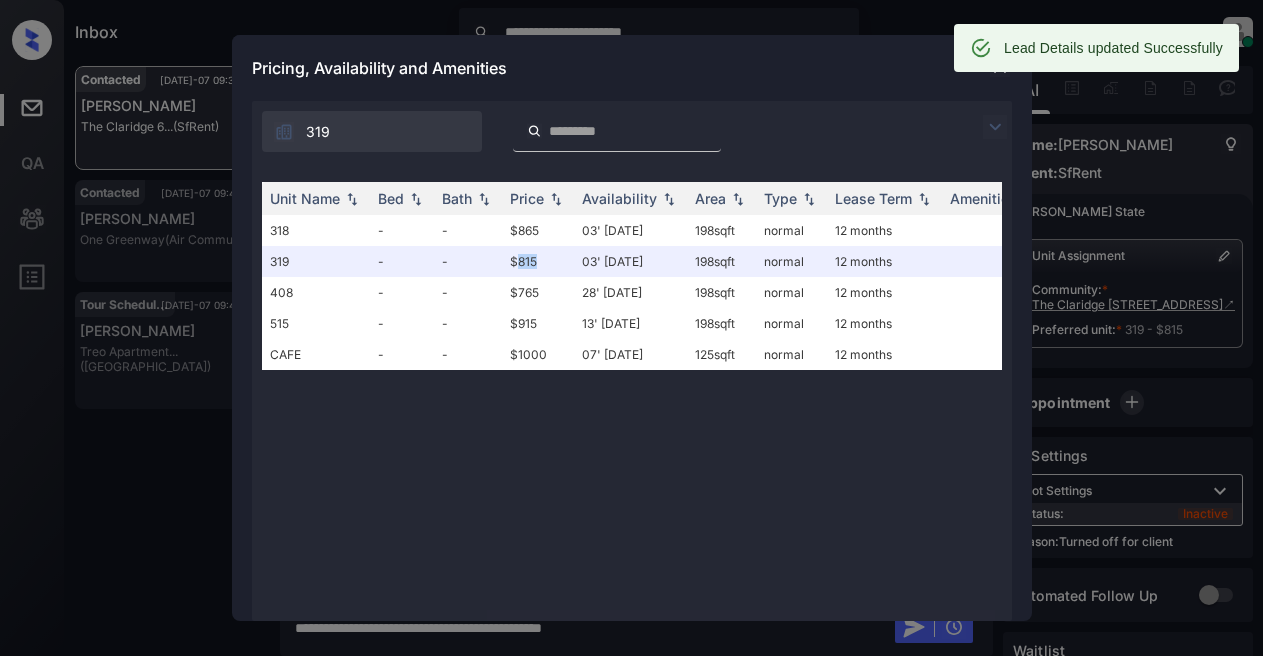 click at bounding box center (995, 127) 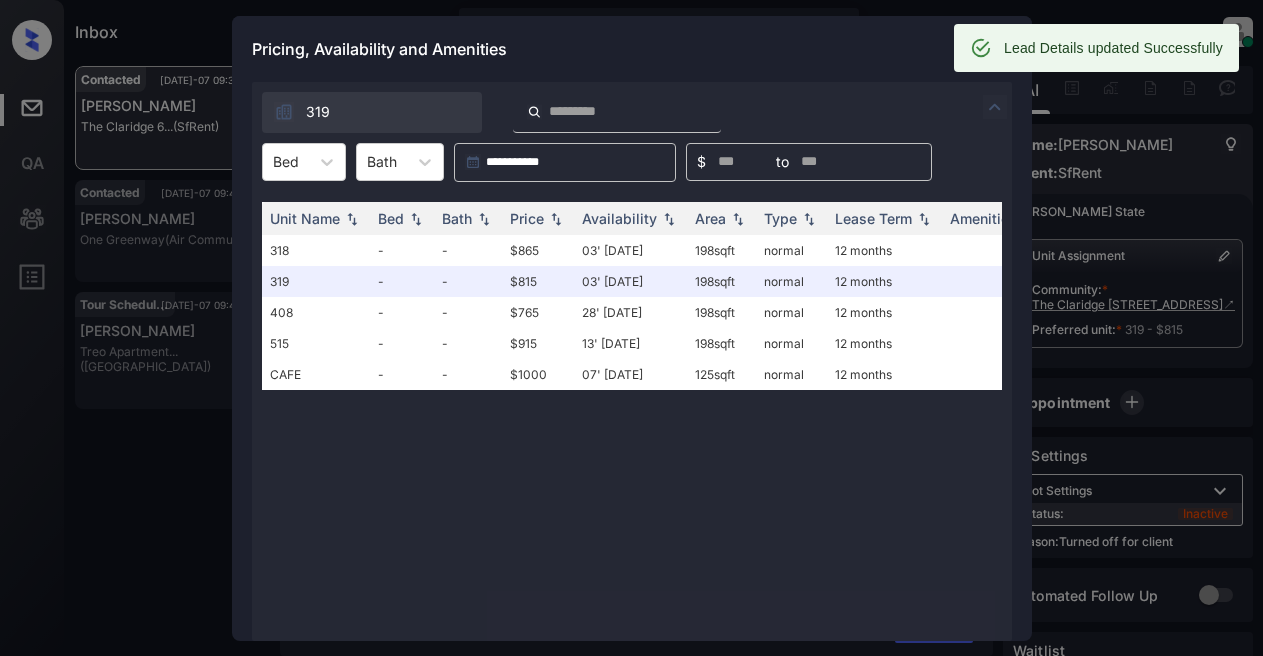 click on "Pricing, Availability and Amenities" at bounding box center (632, 49) 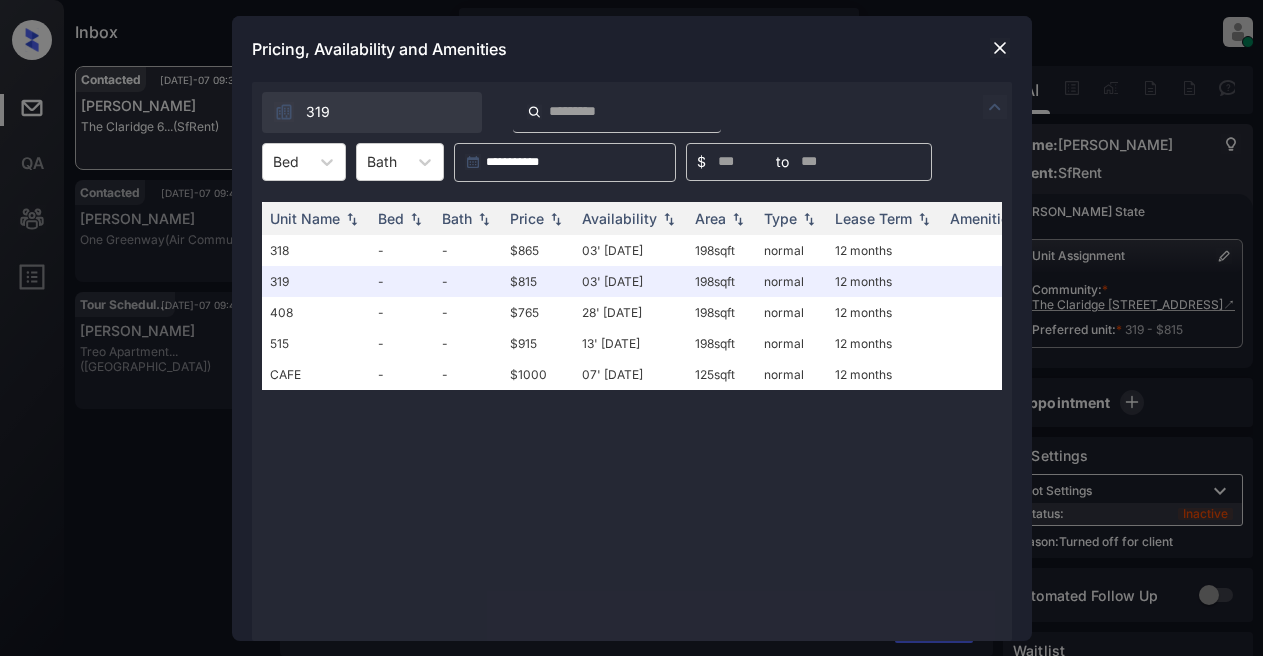 click at bounding box center [1000, 48] 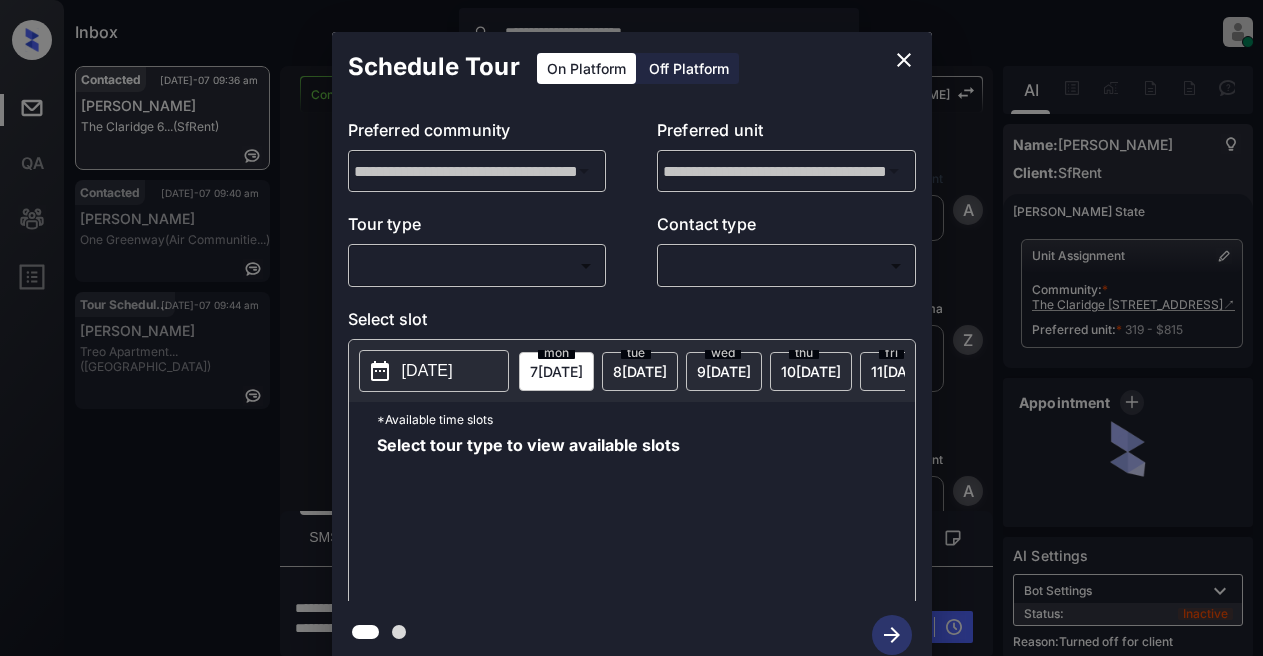 scroll, scrollTop: 0, scrollLeft: 0, axis: both 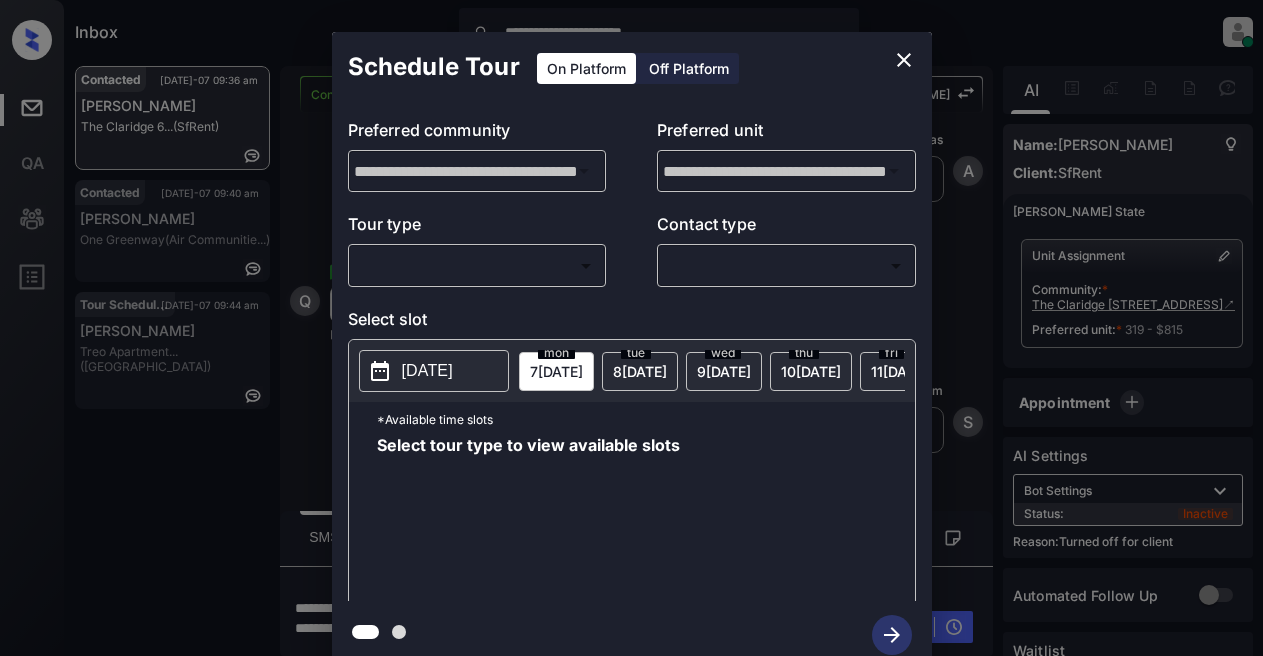 click on "**********" at bounding box center [631, 328] 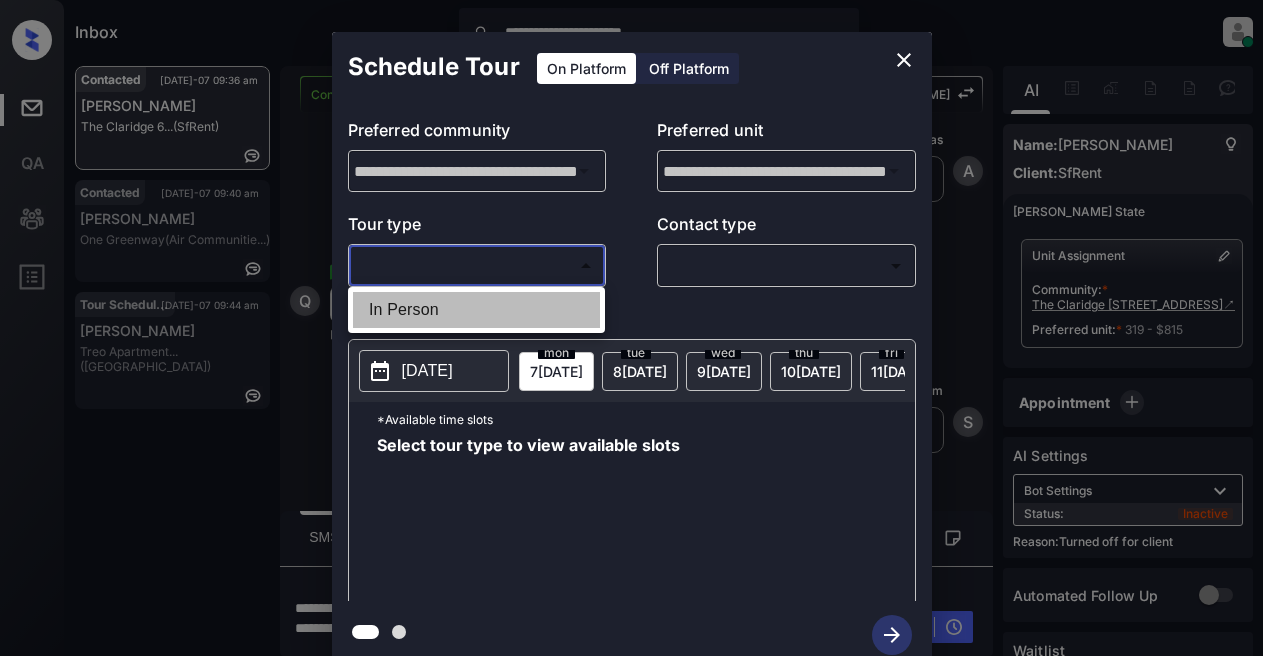 click on "In Person" at bounding box center [476, 310] 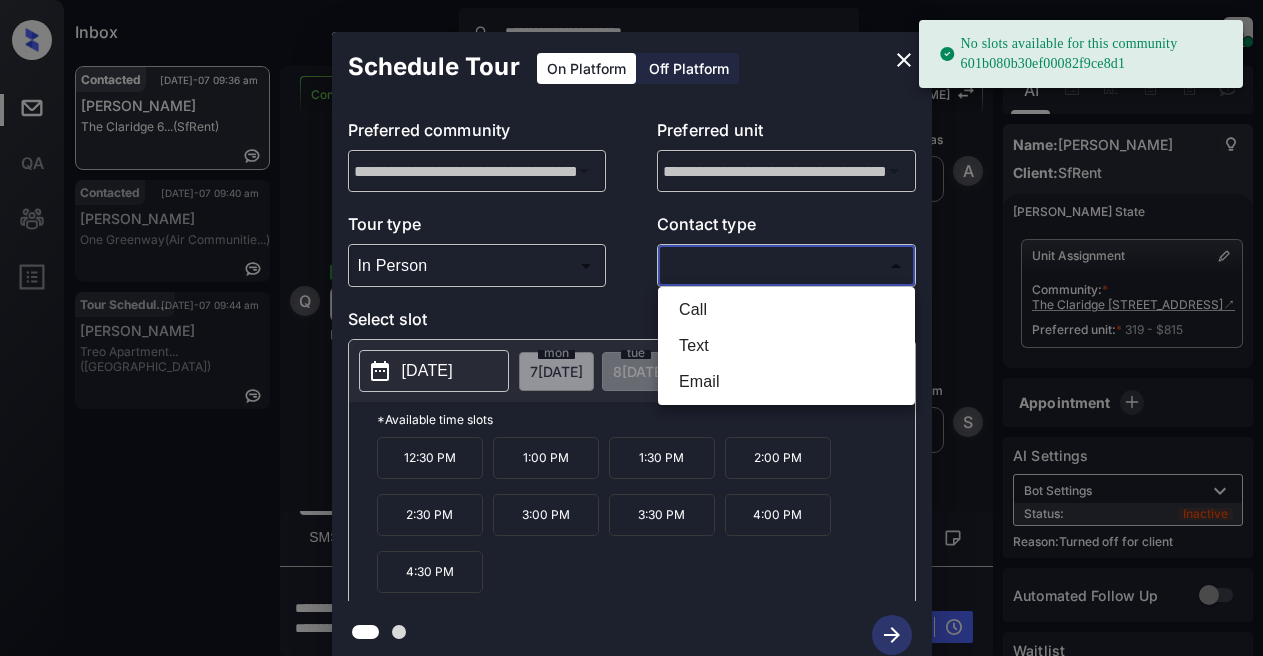 click on "**********" at bounding box center [631, 328] 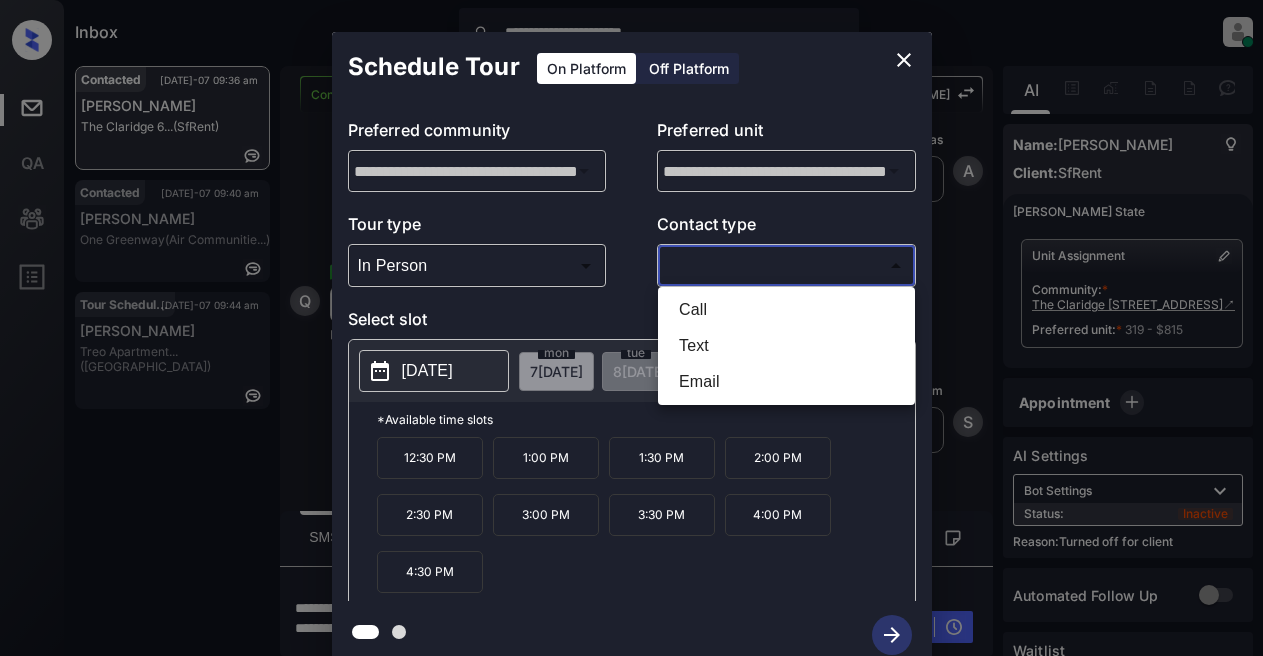click on "Text" at bounding box center (786, 346) 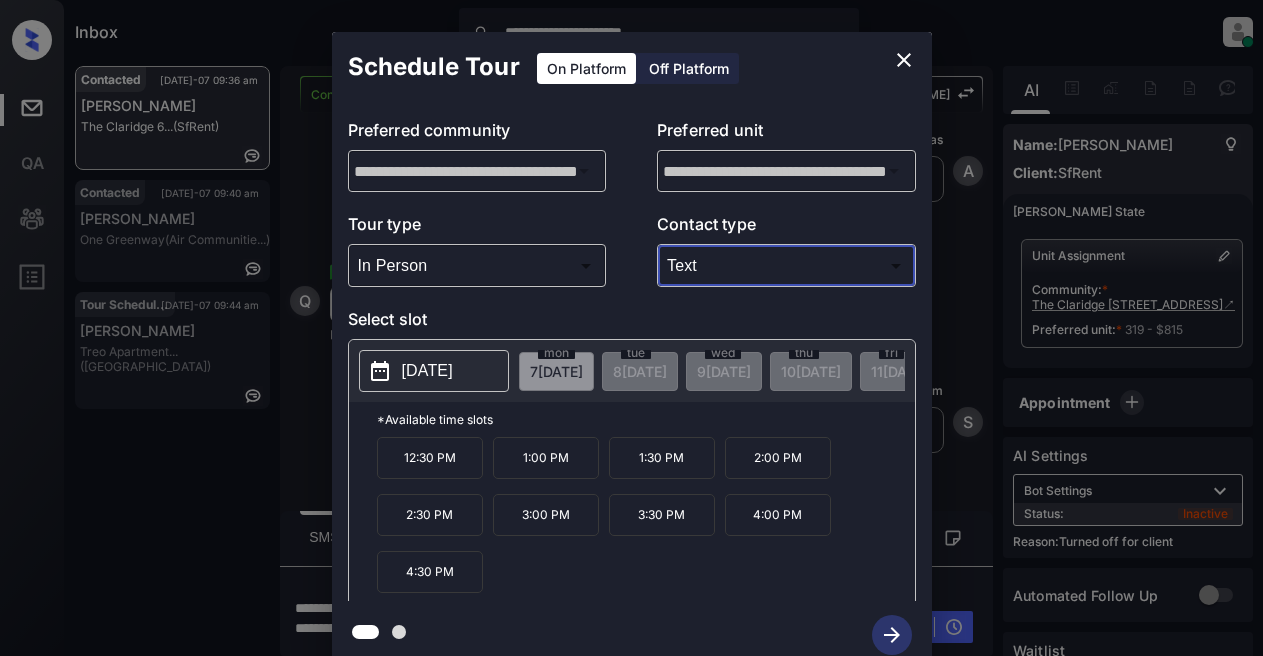 click on "[DATE]" at bounding box center [427, 371] 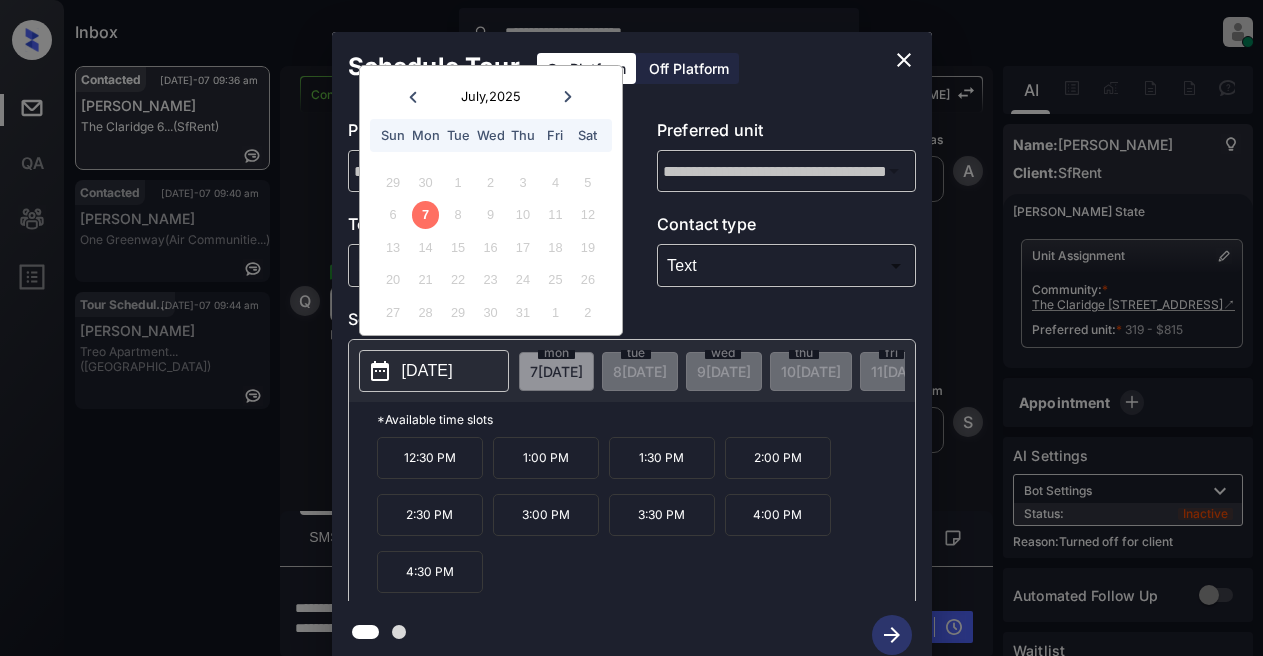 click at bounding box center (568, 96) 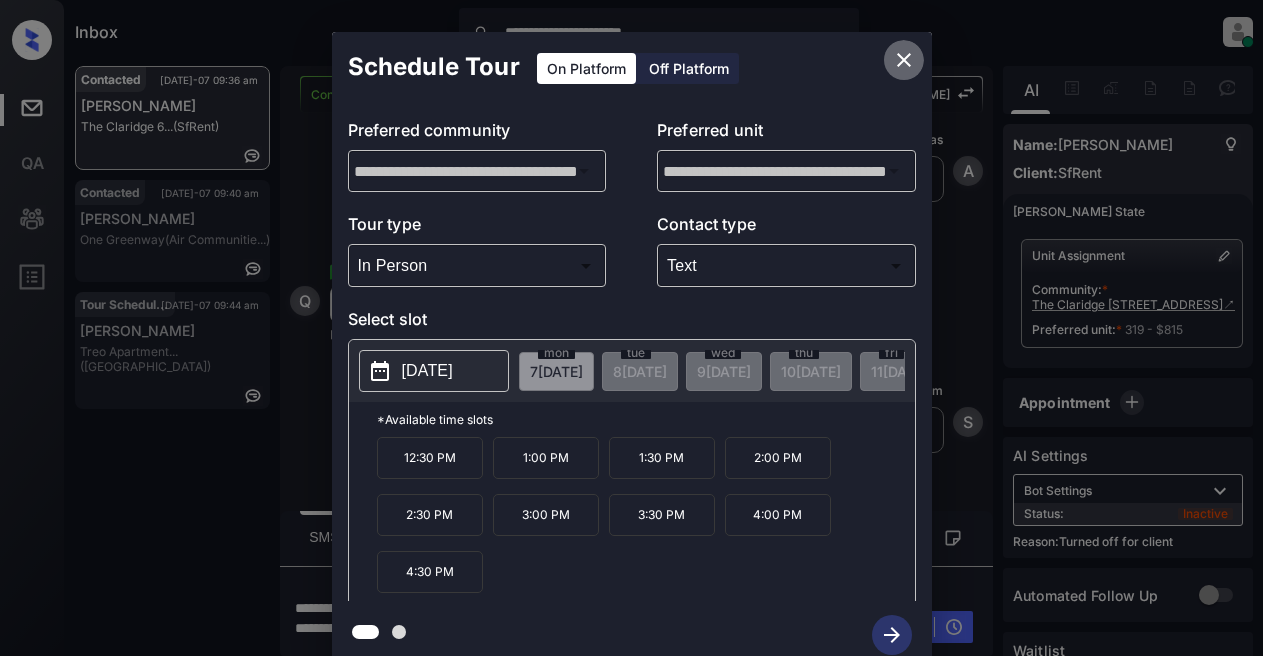 click 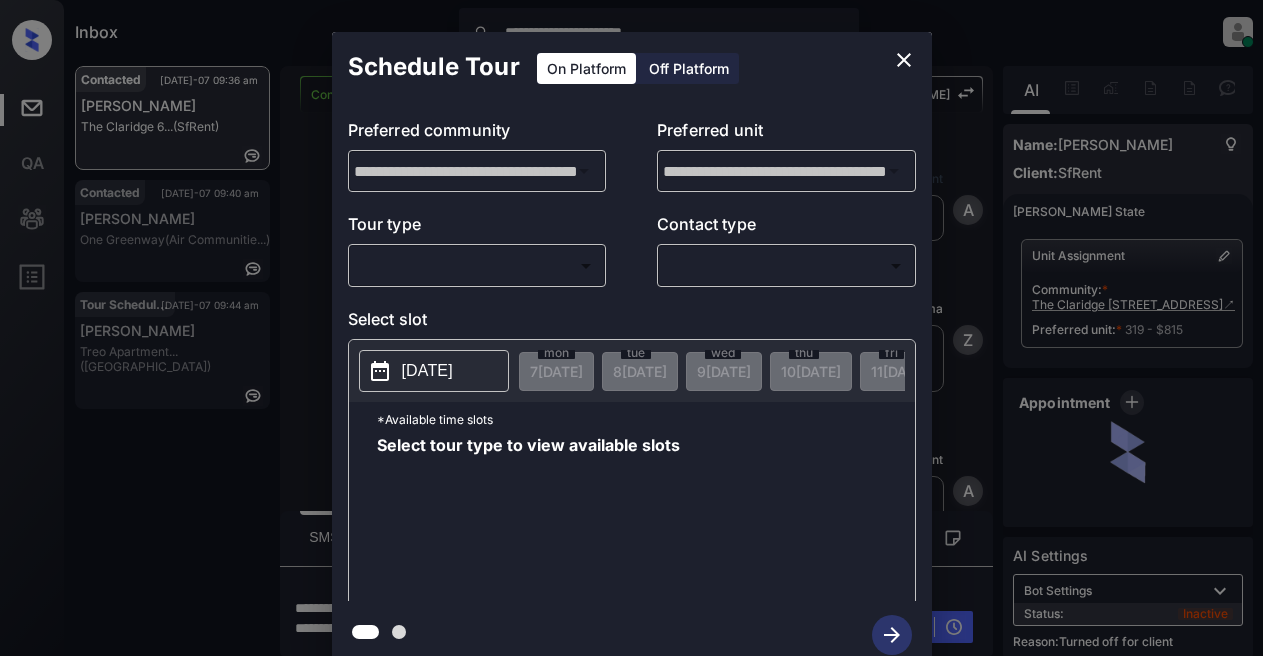 scroll, scrollTop: 0, scrollLeft: 0, axis: both 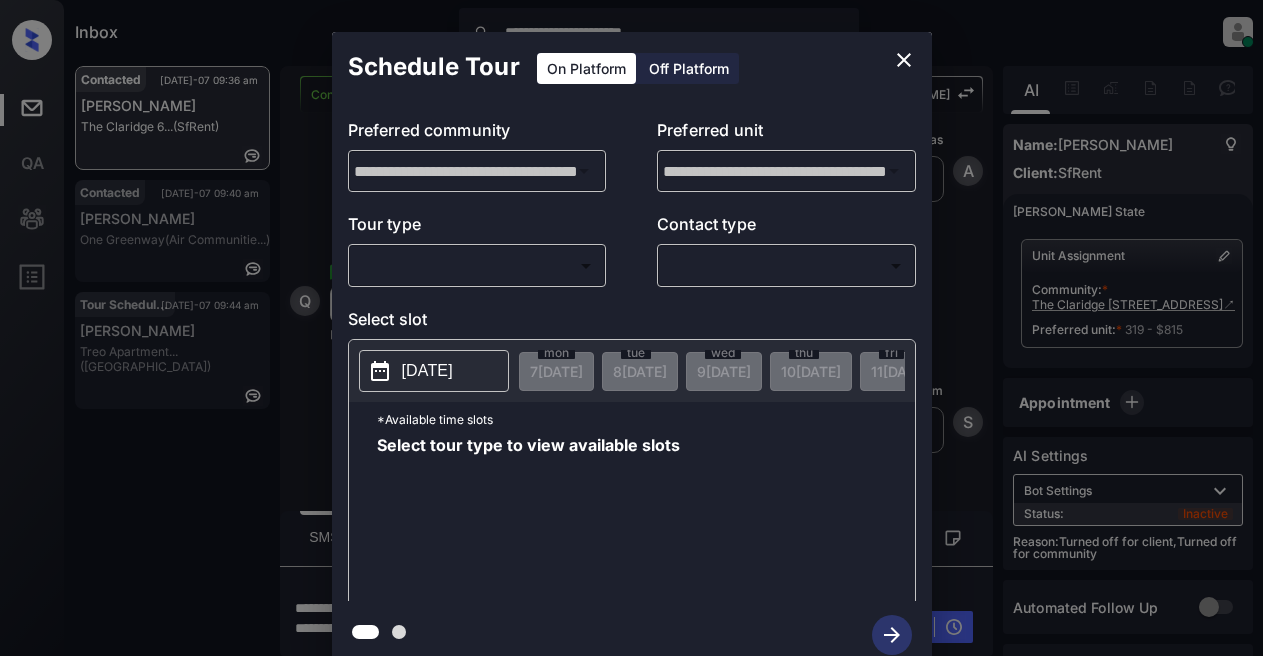 click on "Off Platform" at bounding box center (689, 68) 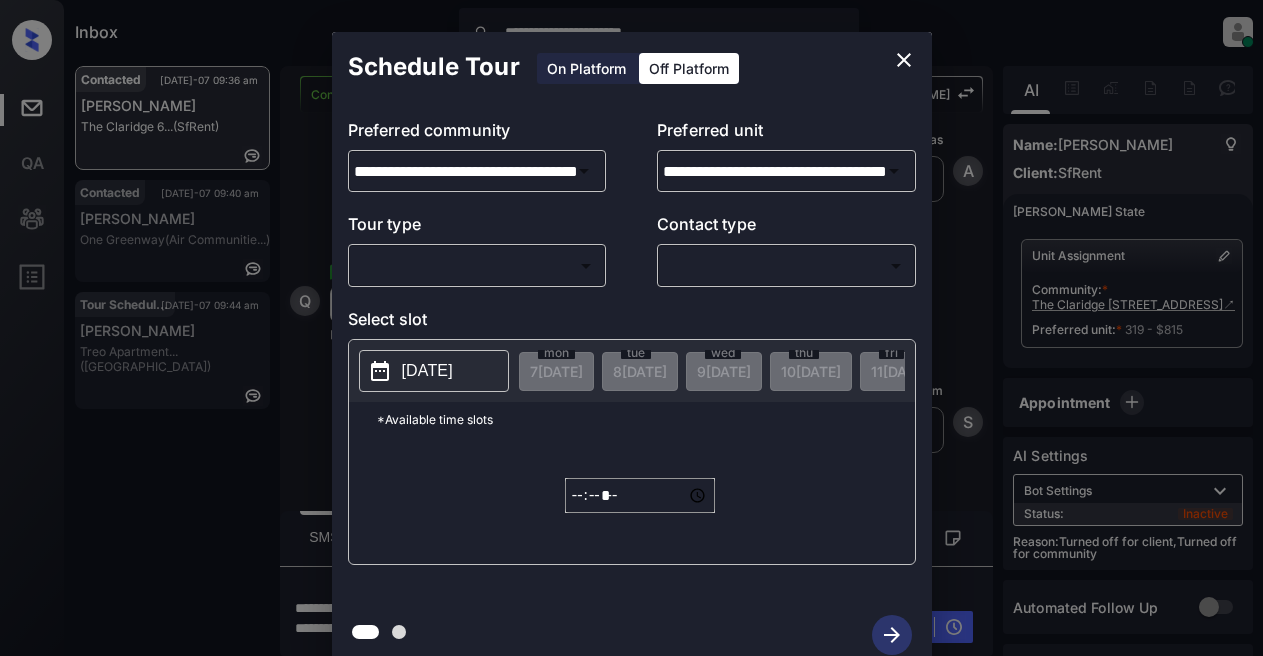 click on "**********" at bounding box center (631, 328) 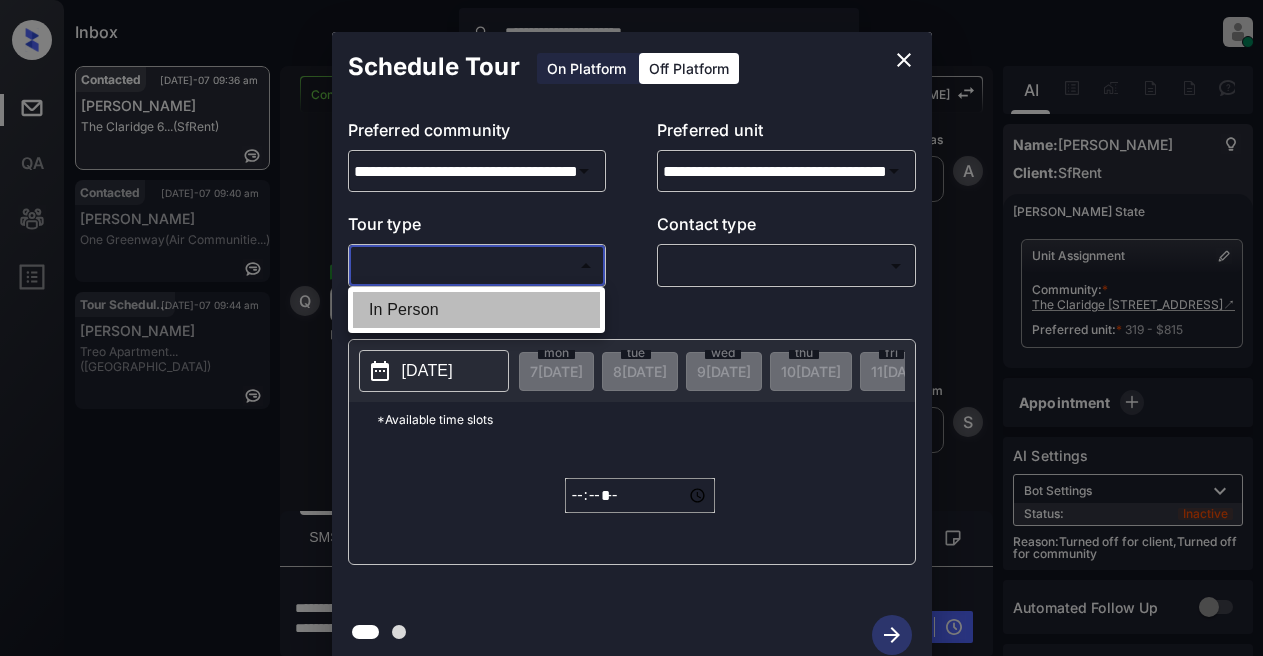 click on "In Person" at bounding box center (476, 310) 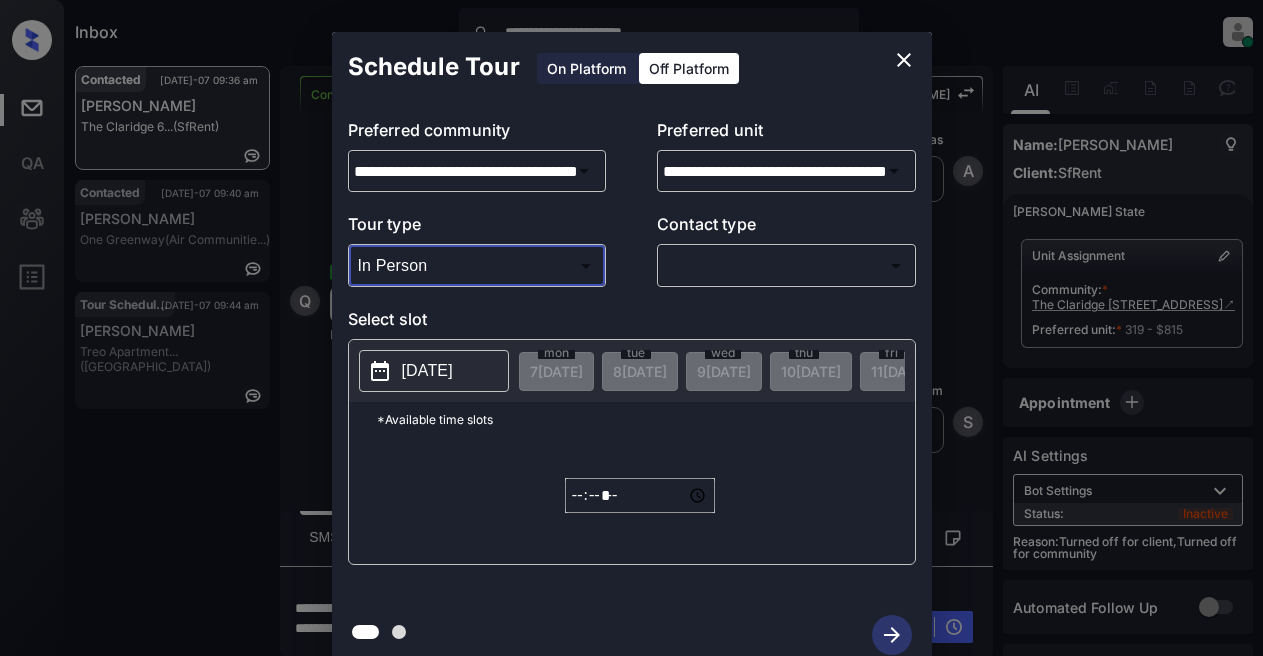 click on "**********" at bounding box center [631, 328] 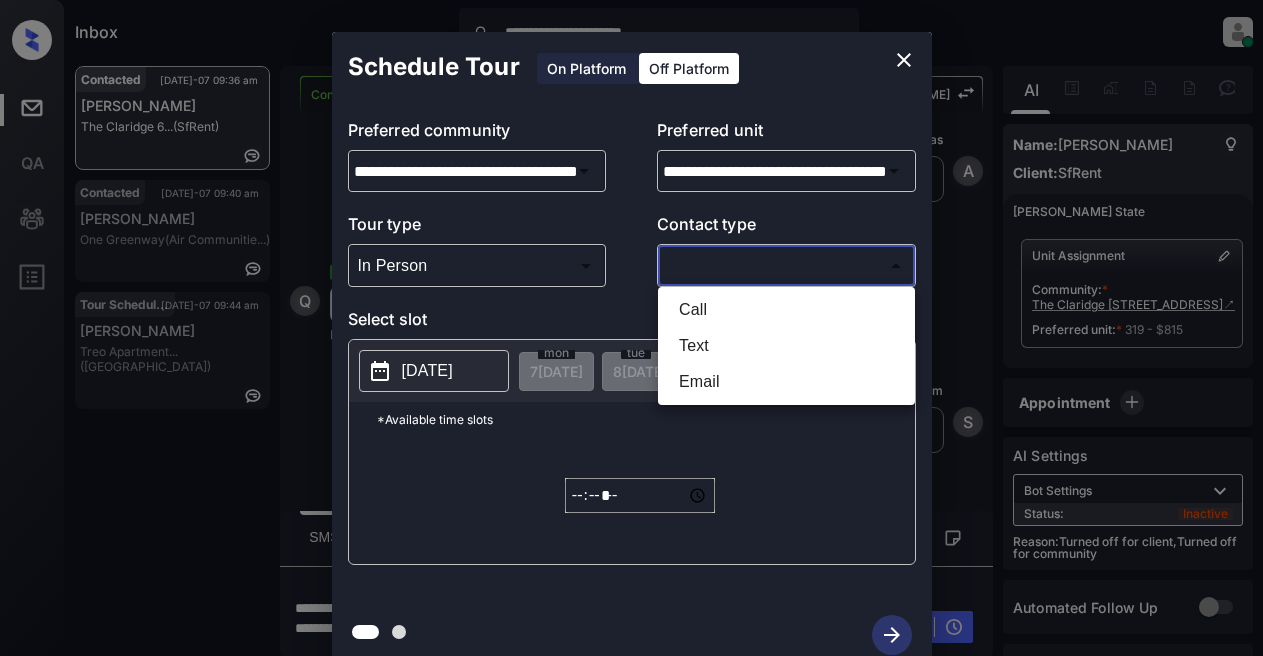 click on "Text" at bounding box center (786, 346) 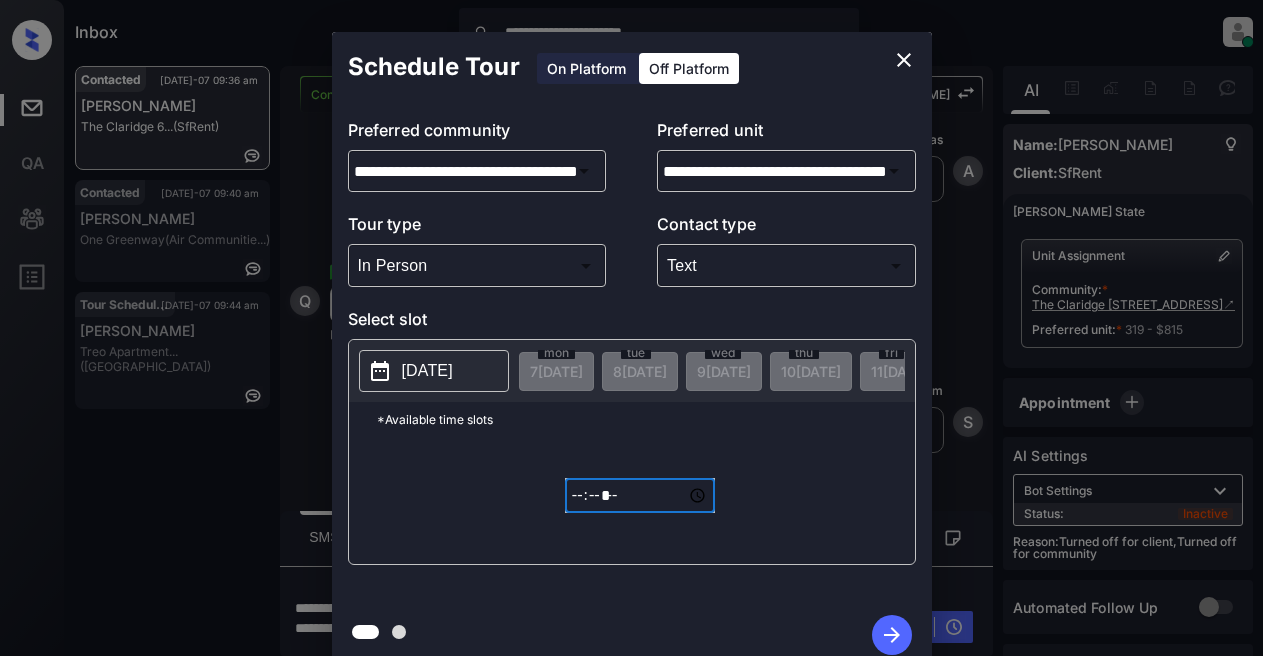 click on "*****" at bounding box center [640, 495] 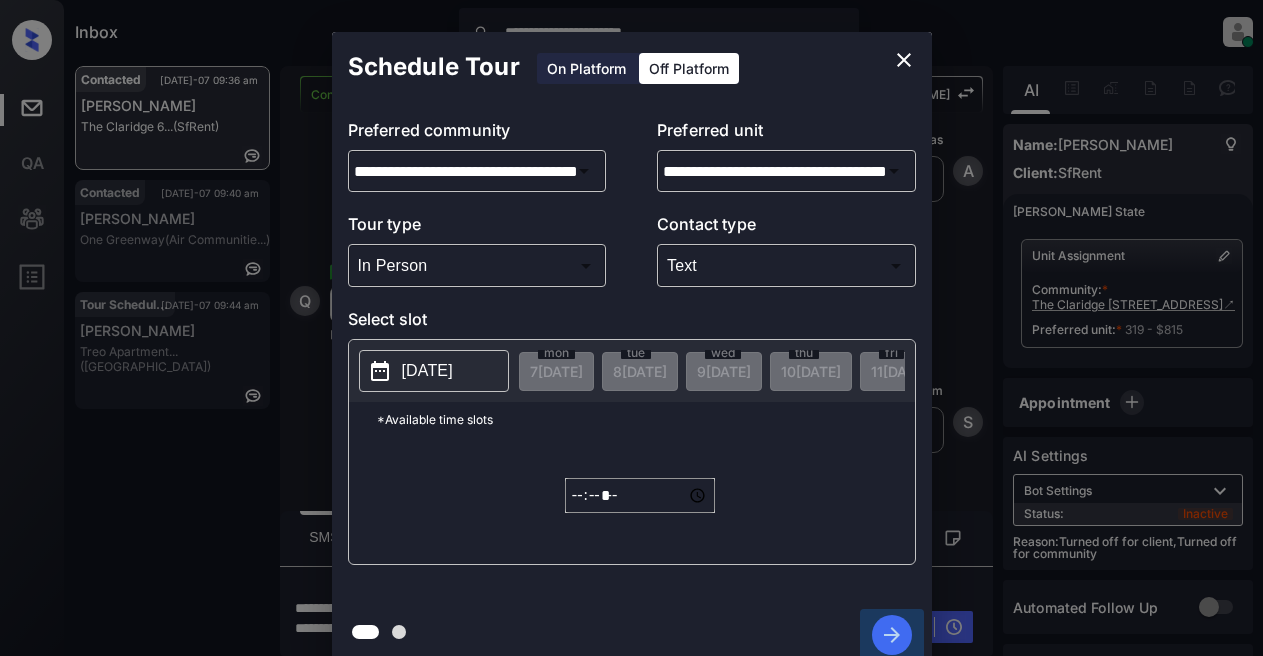 click 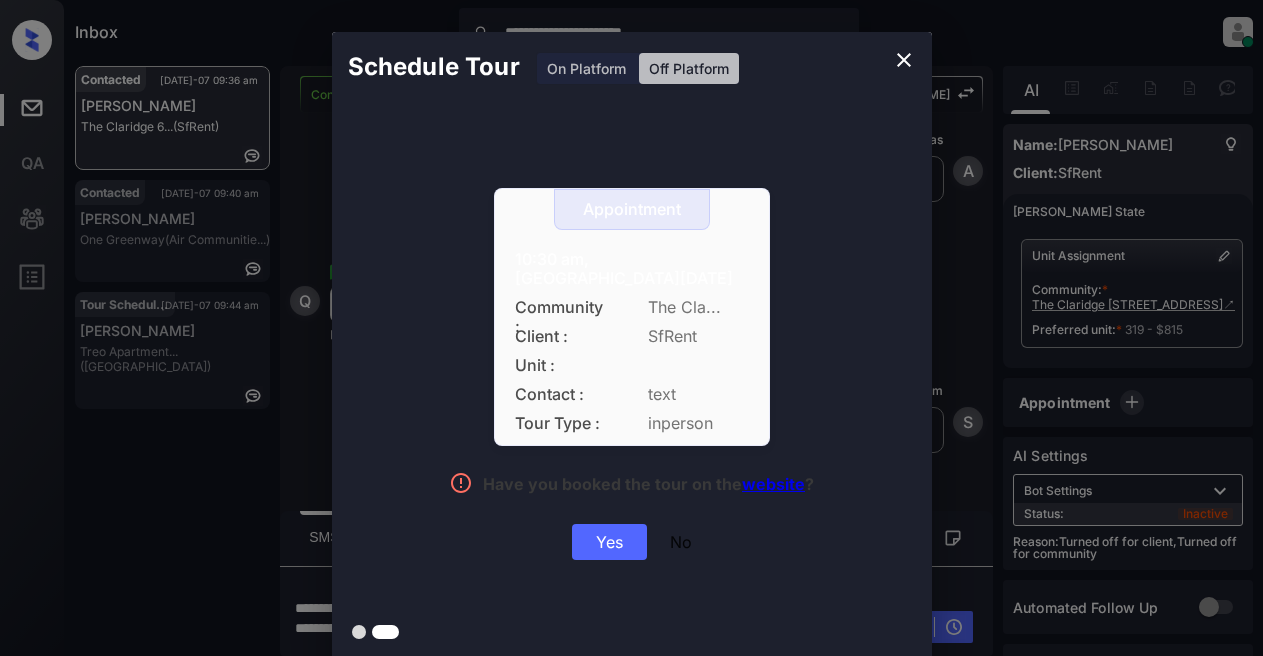 click on "Yes" at bounding box center (609, 542) 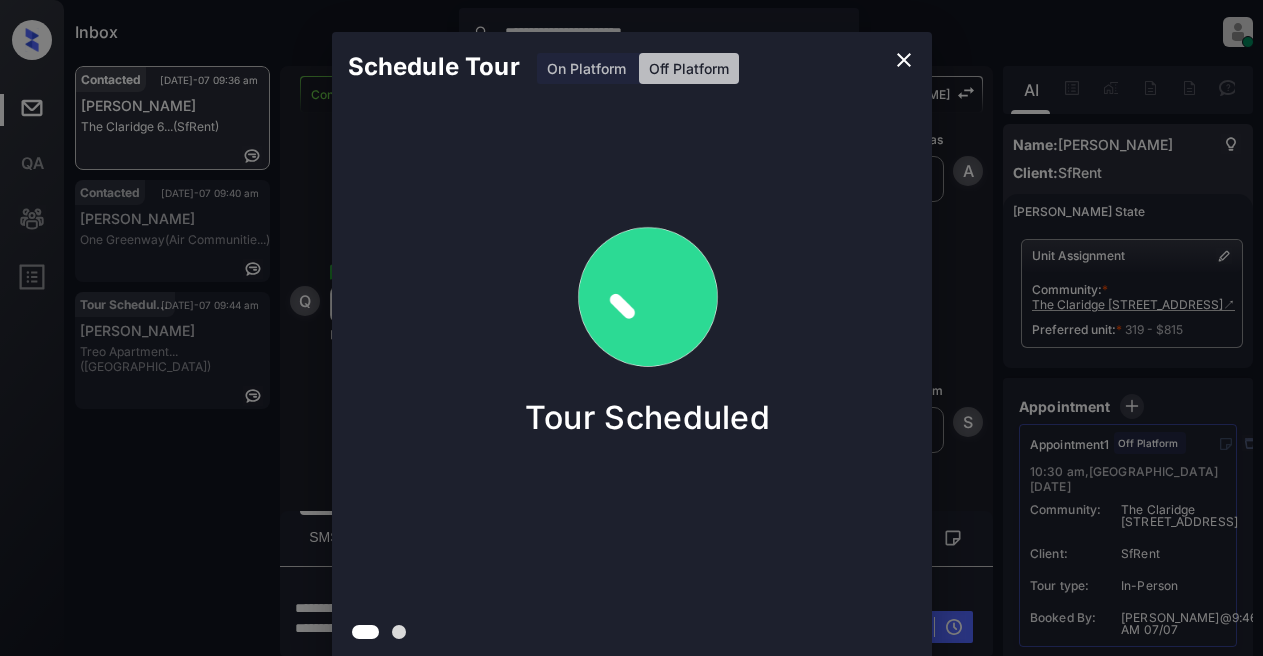 click 